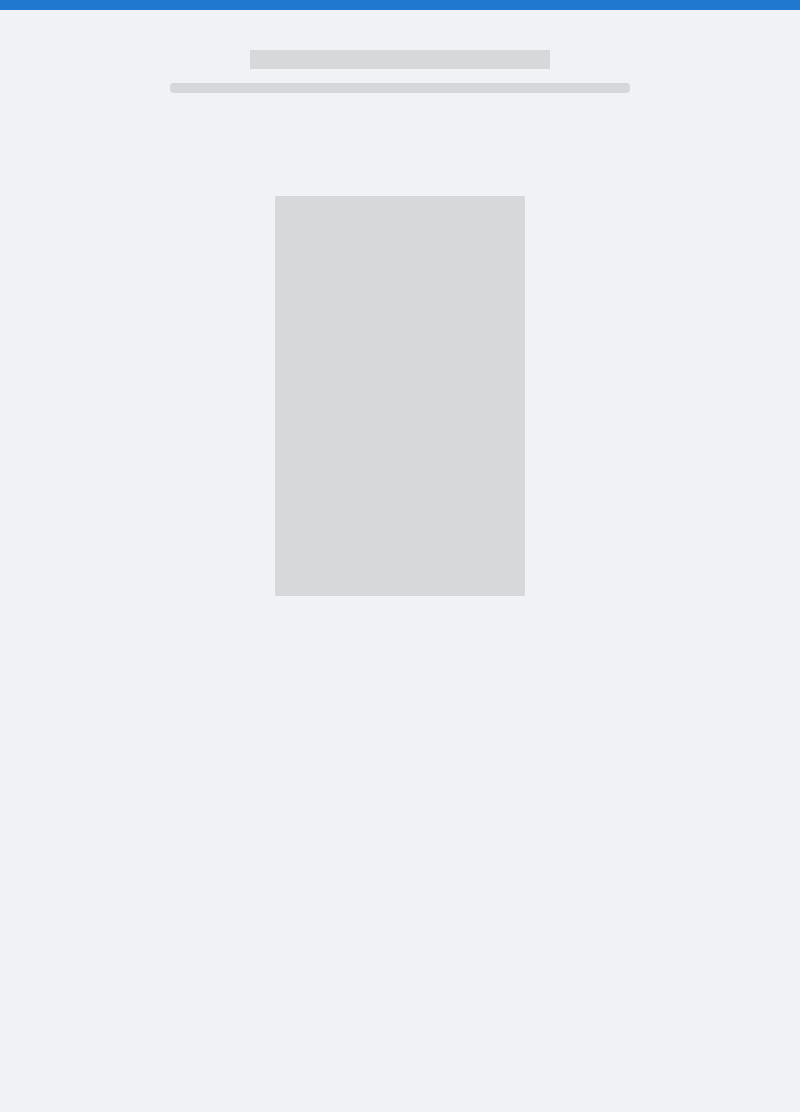 scroll, scrollTop: 0, scrollLeft: 0, axis: both 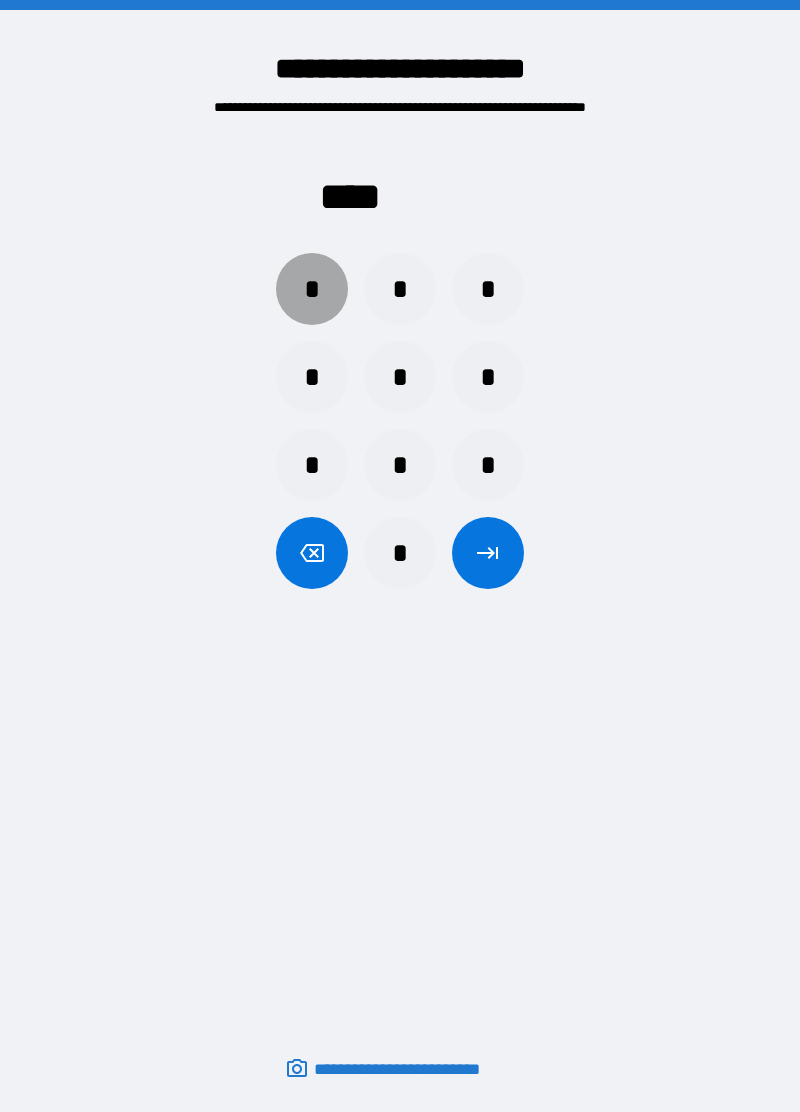 click on "*" at bounding box center (312, 289) 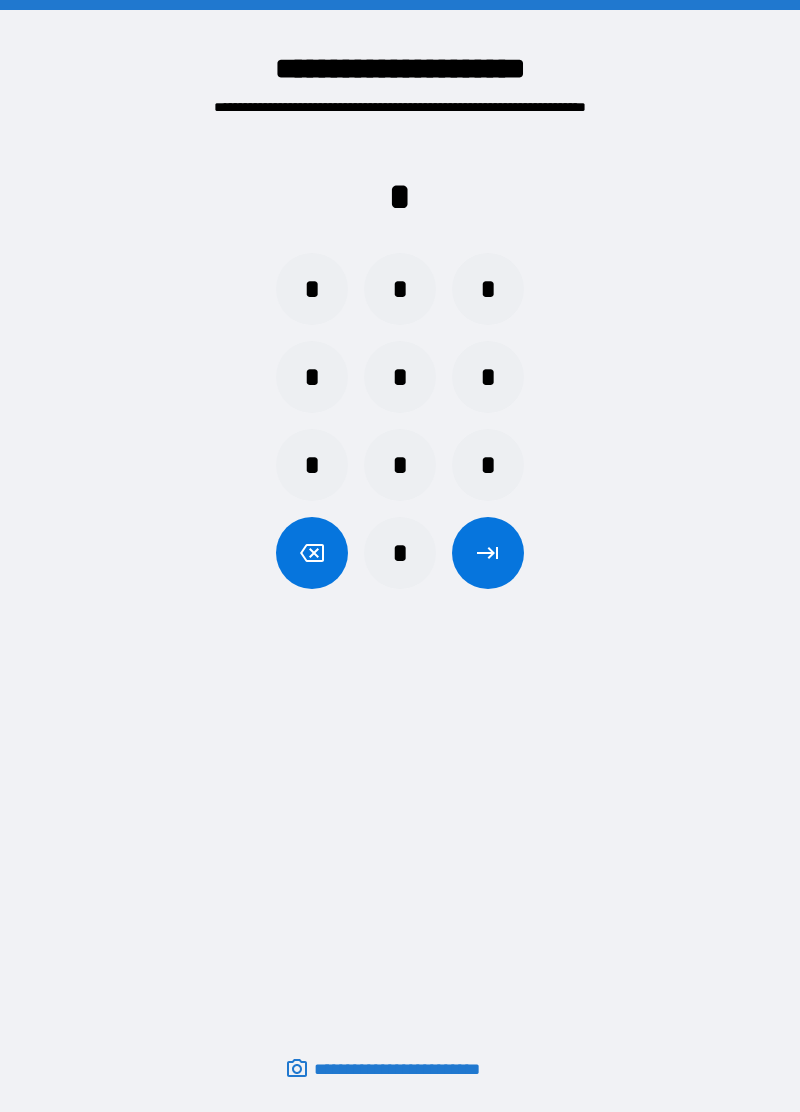click on "*" at bounding box center [312, 377] 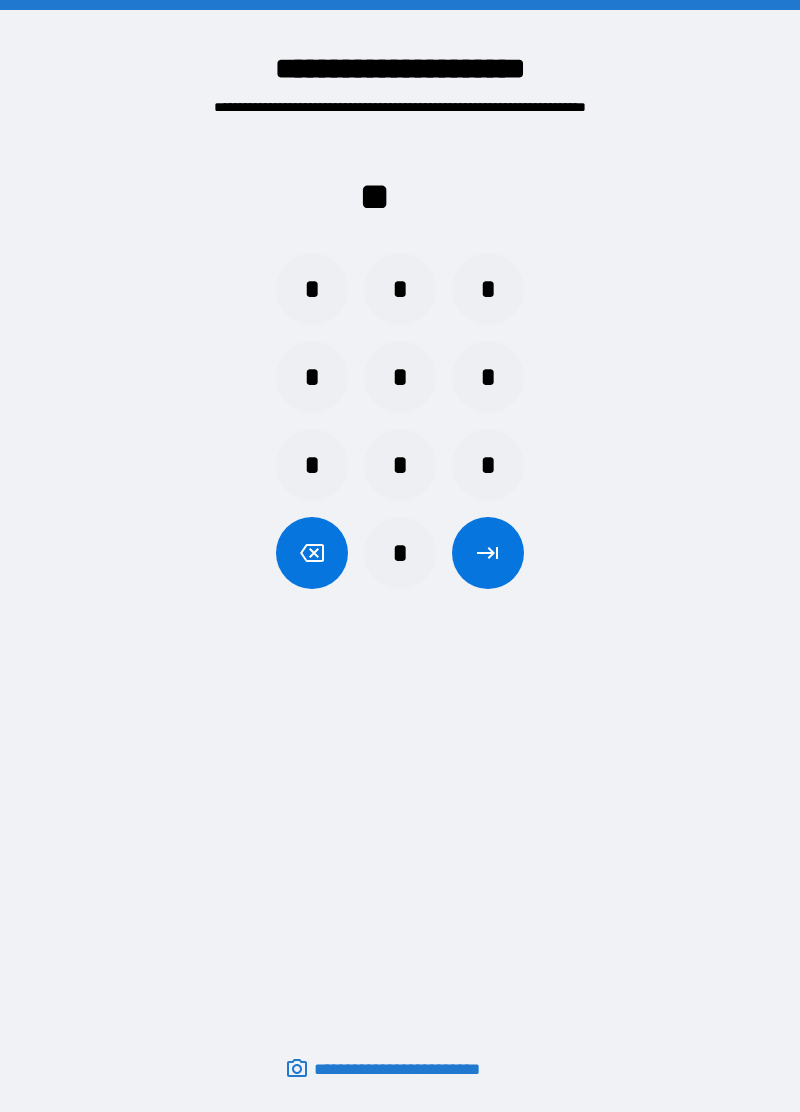 click on "*" at bounding box center (488, 289) 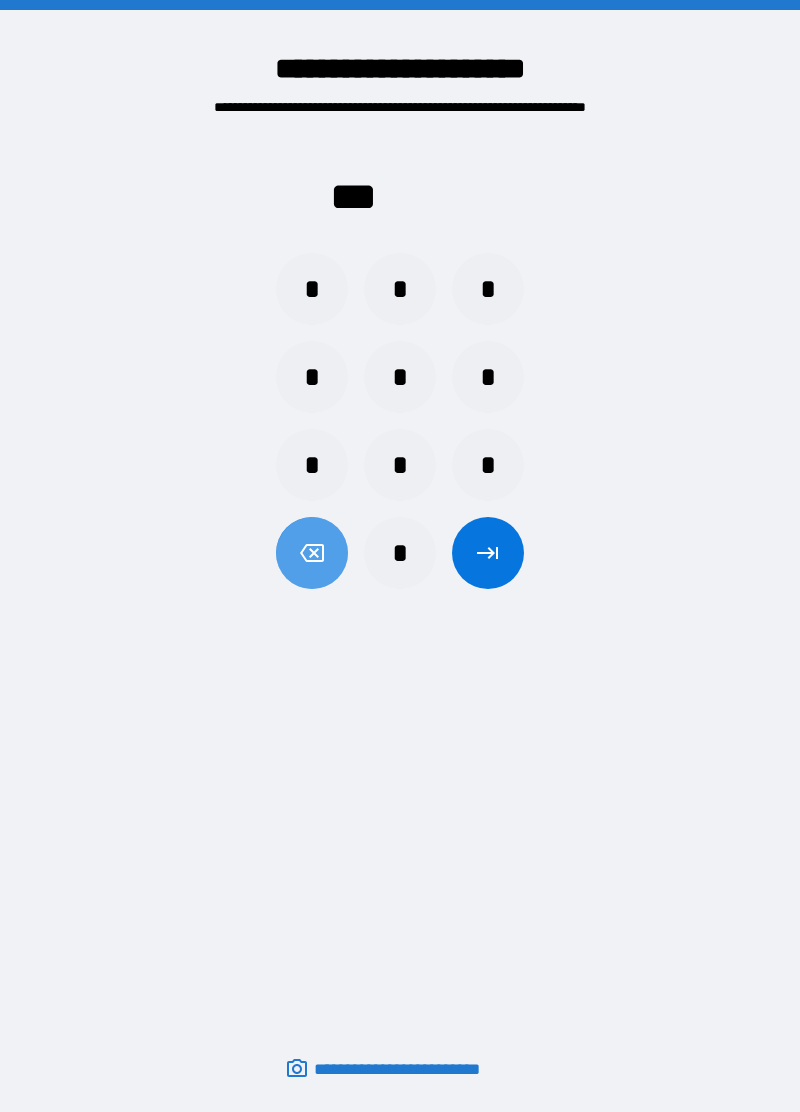 click at bounding box center (312, 553) 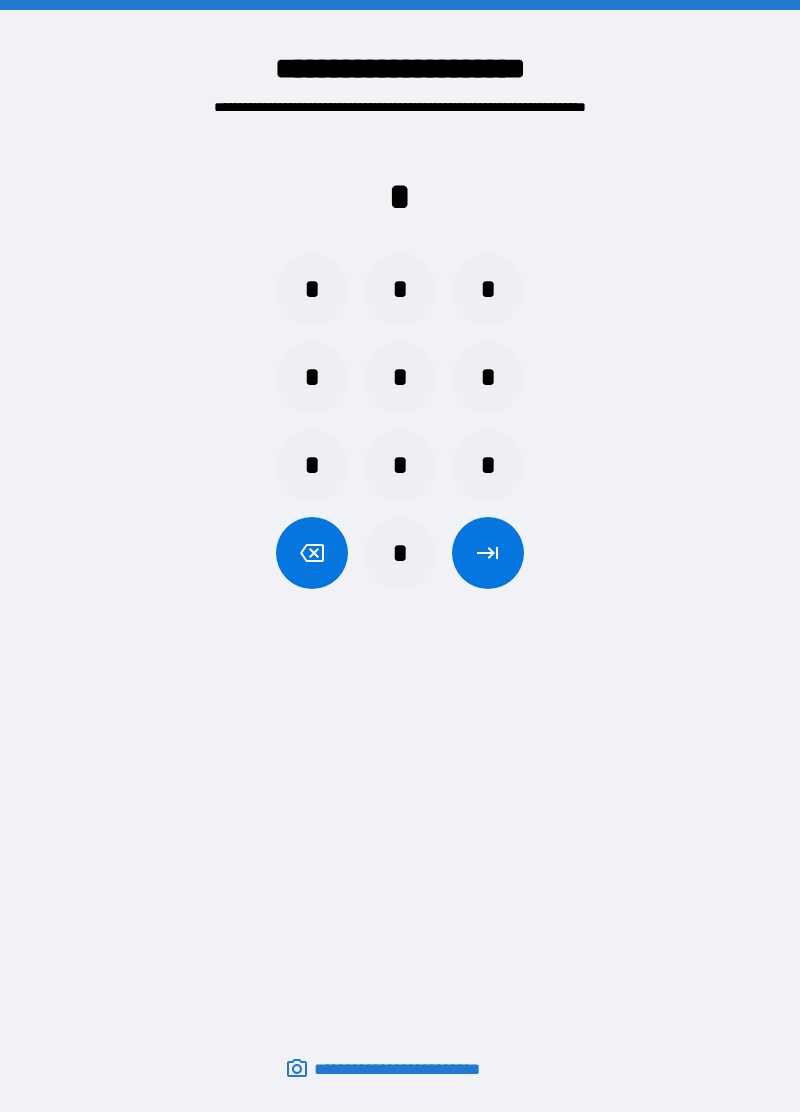 click on "*" at bounding box center (312, 465) 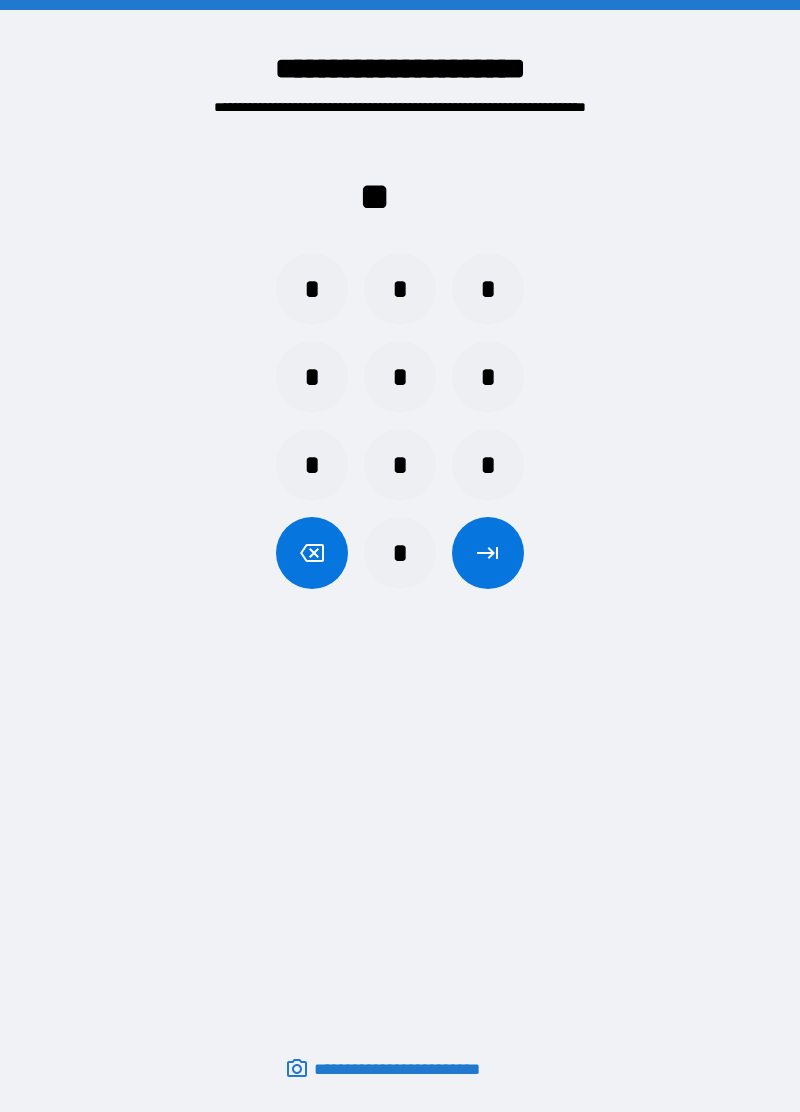 click on "*" at bounding box center [312, 377] 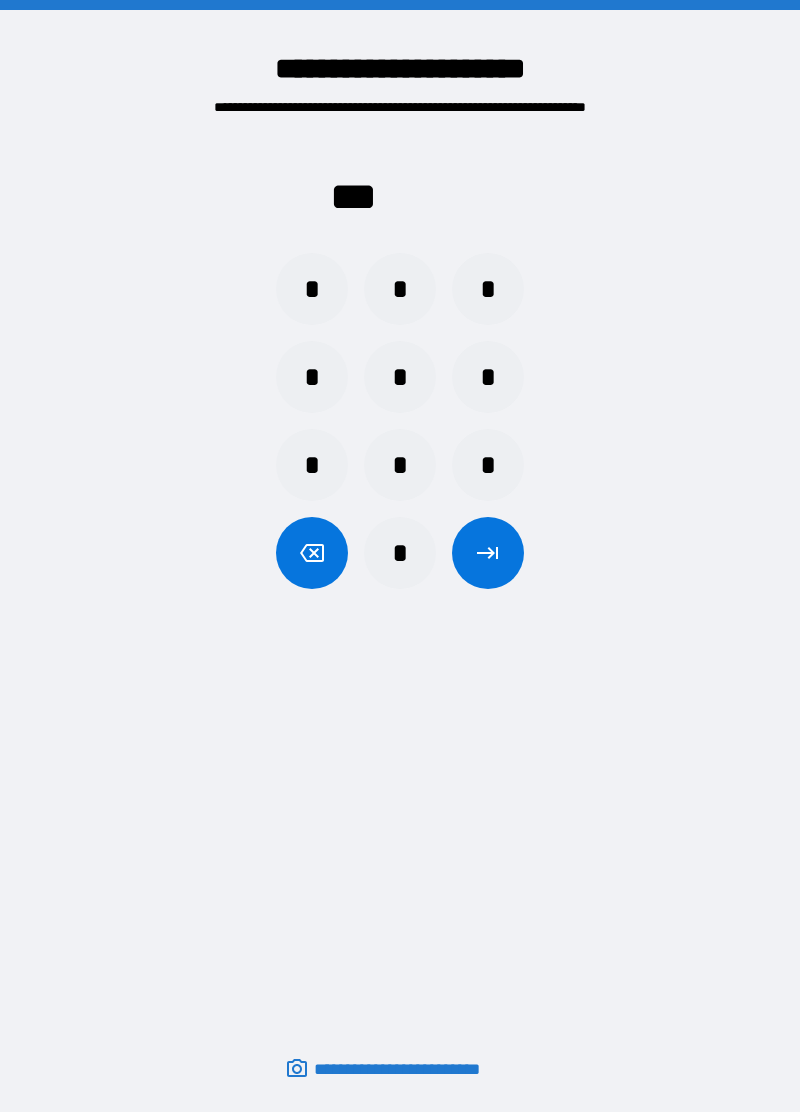 click on "*" at bounding box center (488, 289) 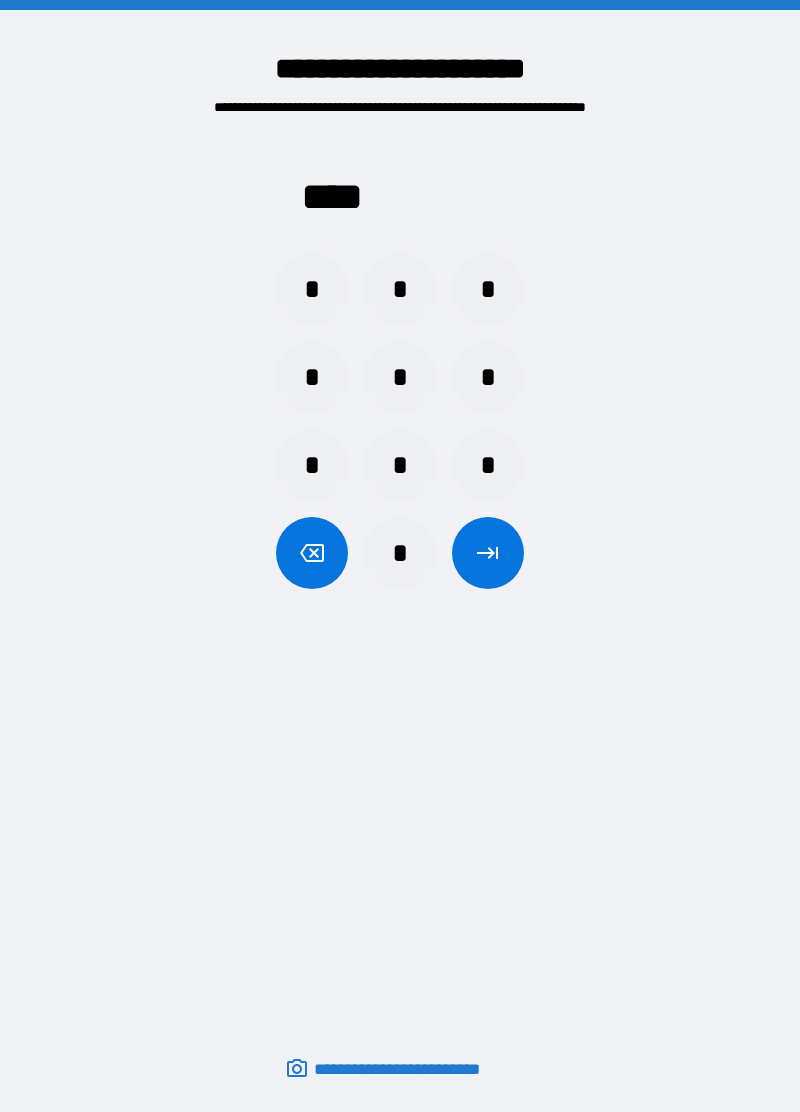click 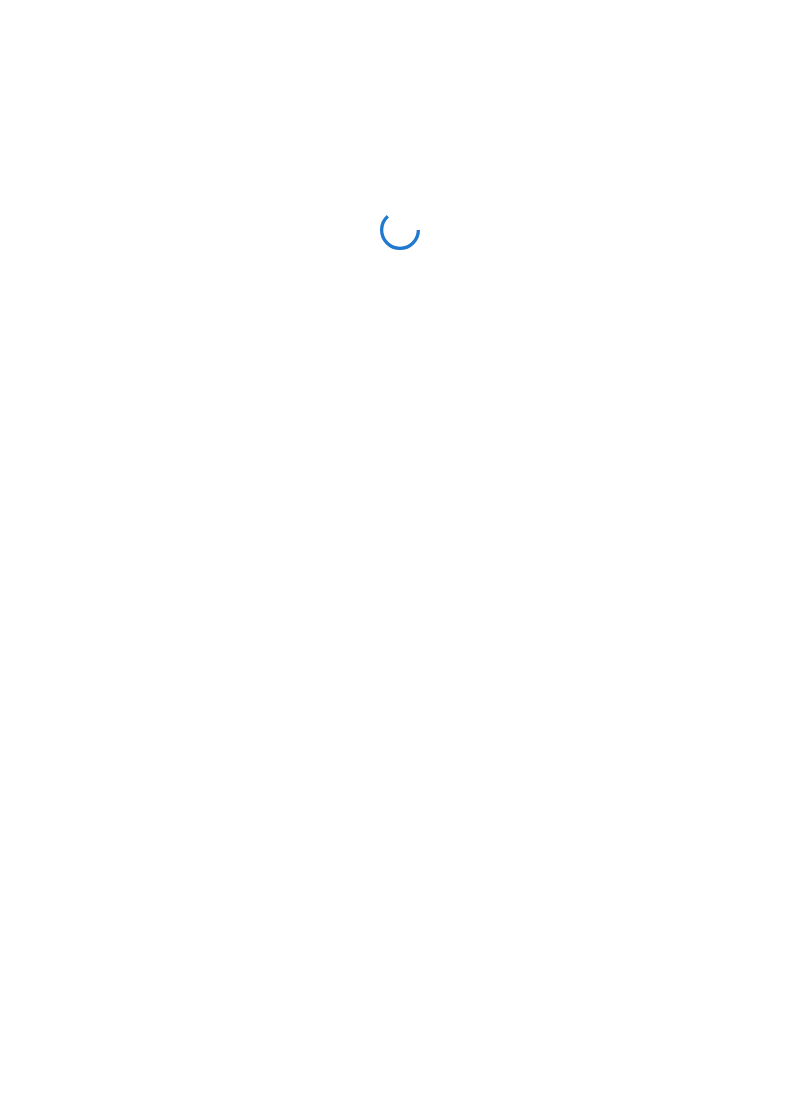 scroll, scrollTop: 0, scrollLeft: 0, axis: both 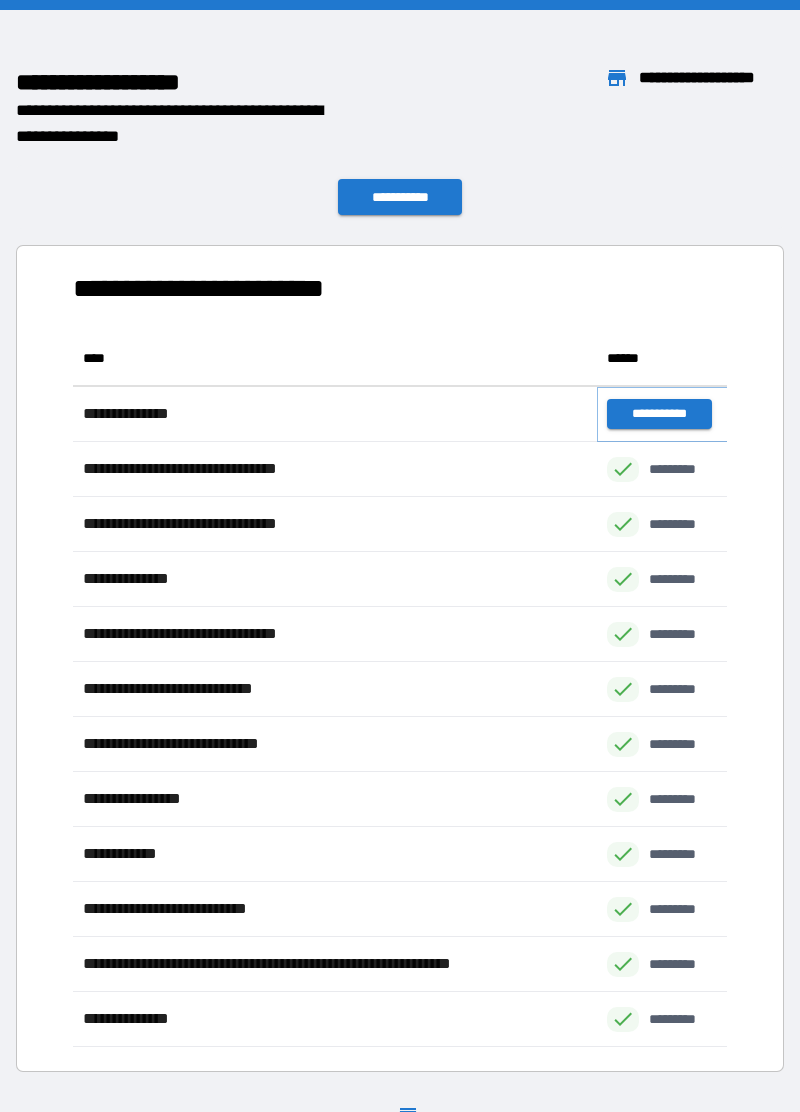 click on "**********" at bounding box center (659, 414) 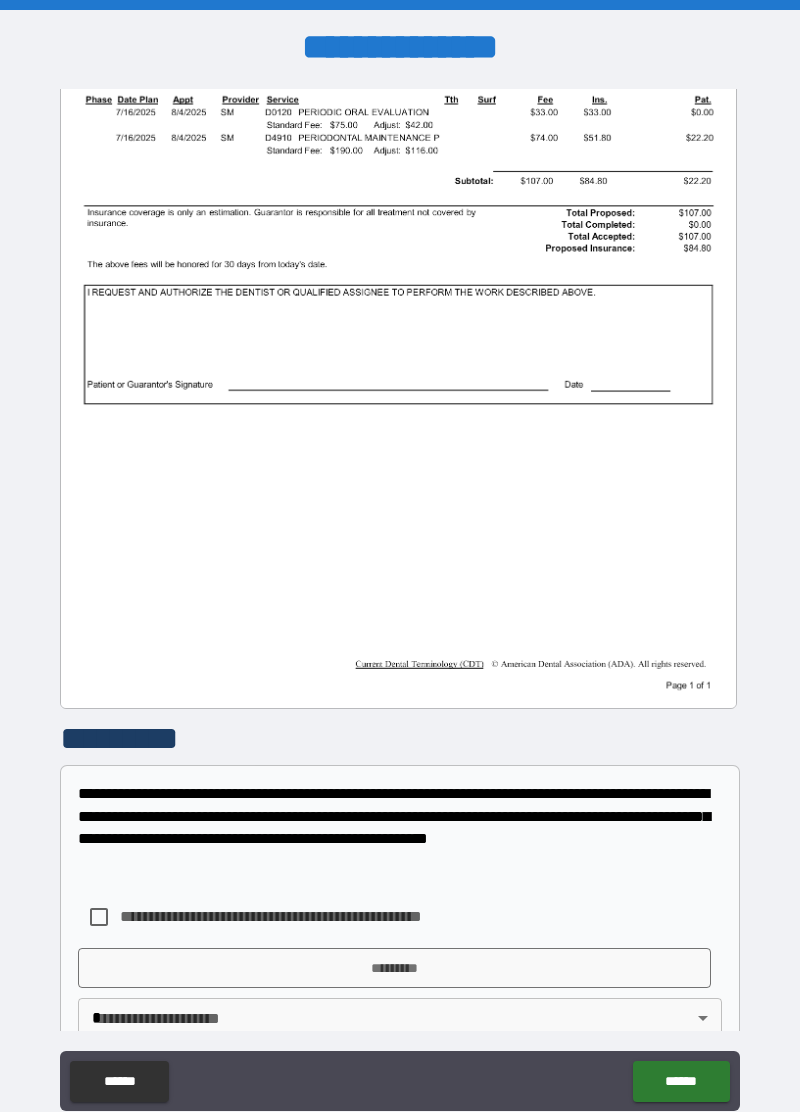 scroll, scrollTop: 296, scrollLeft: 0, axis: vertical 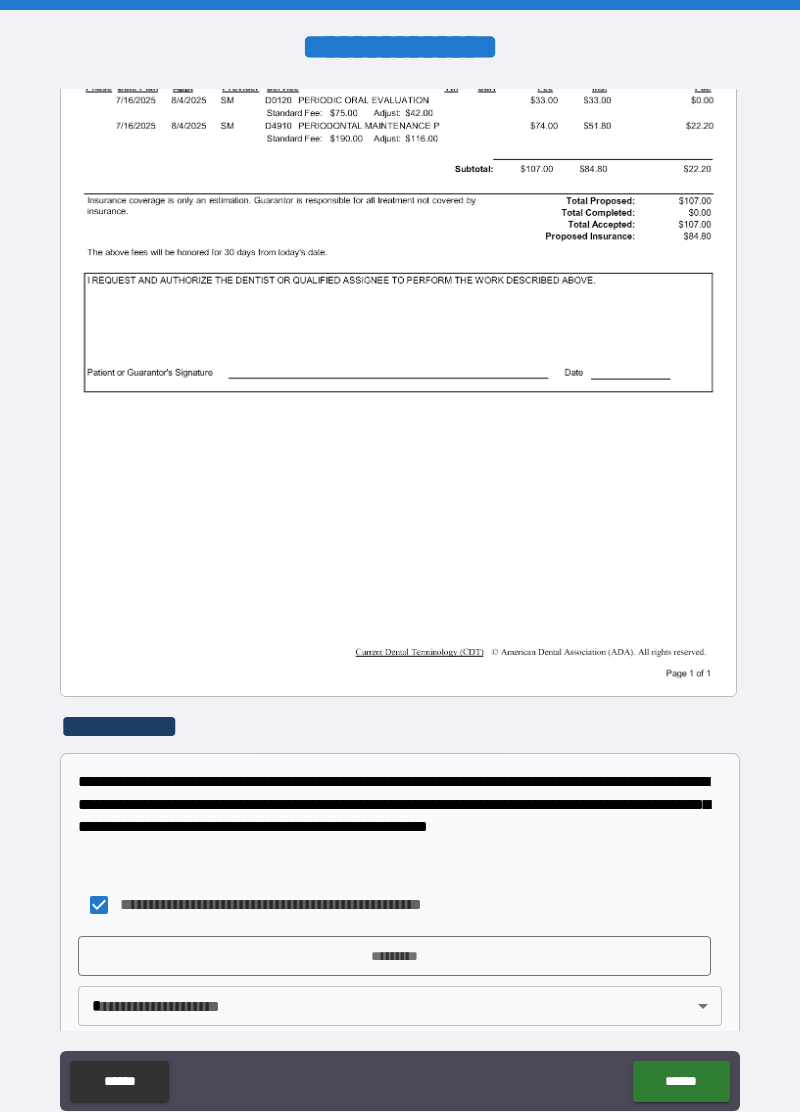 click on "*********" at bounding box center [394, 956] 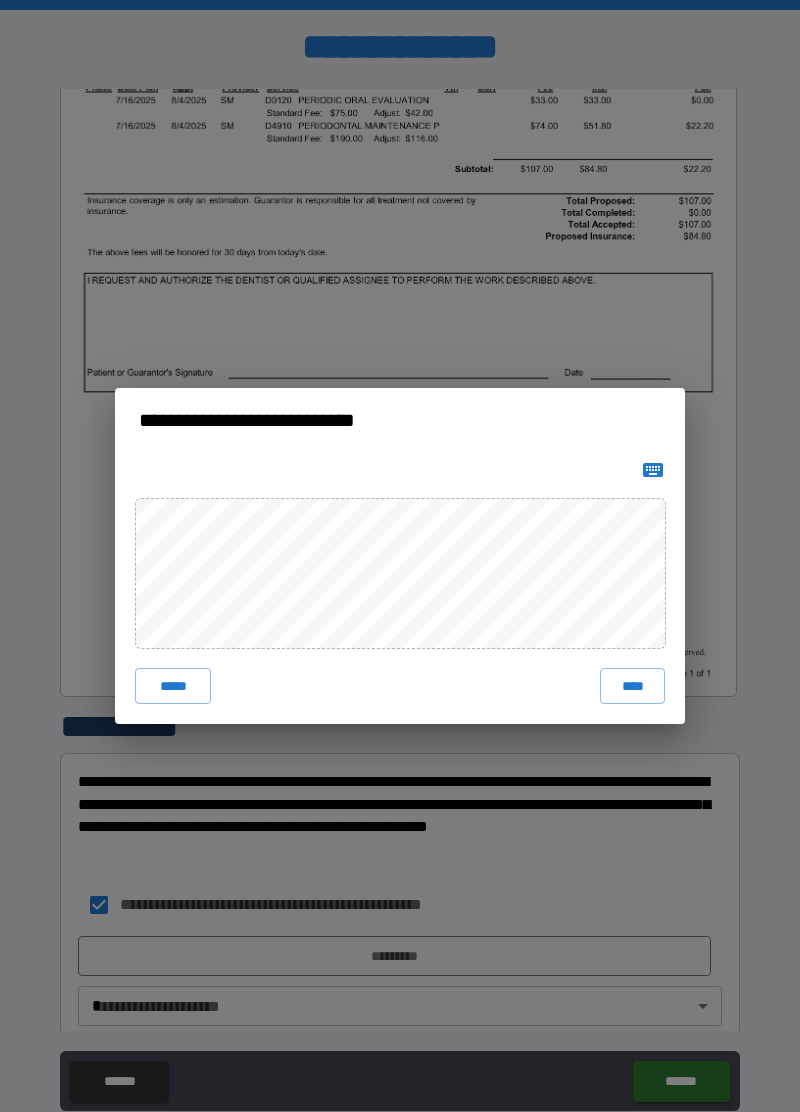 click on "****" at bounding box center [632, 686] 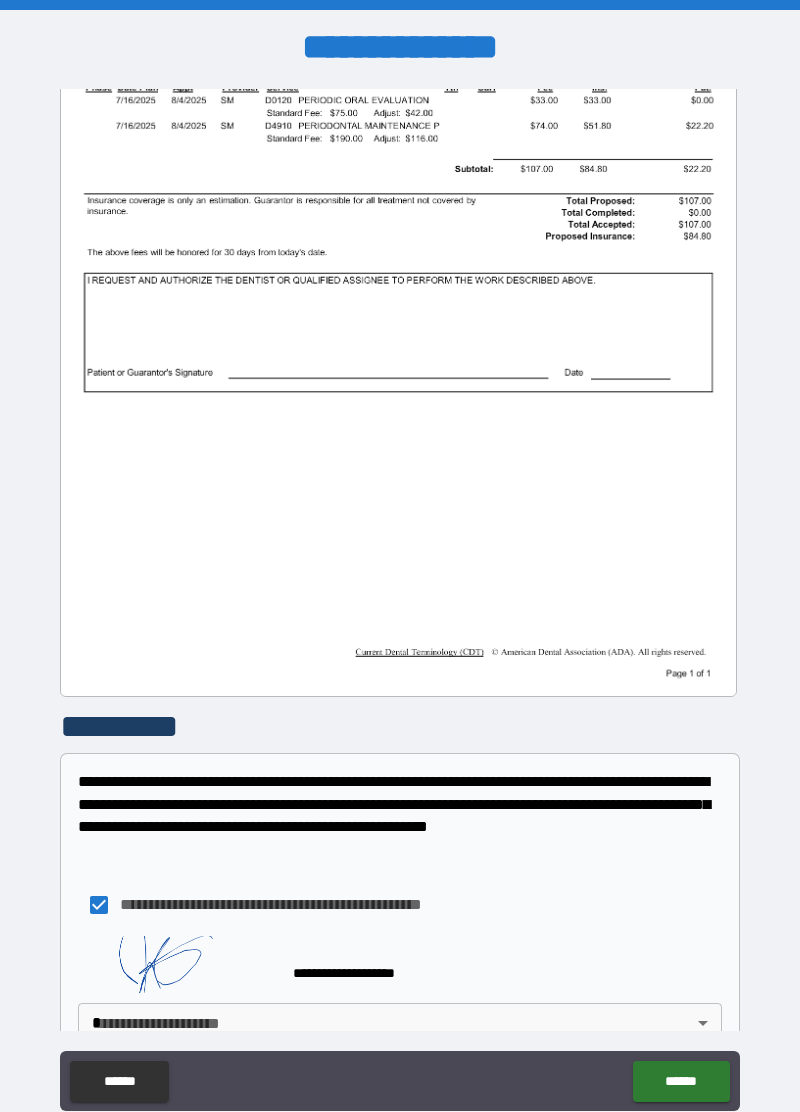 click on "******" at bounding box center [681, 1081] 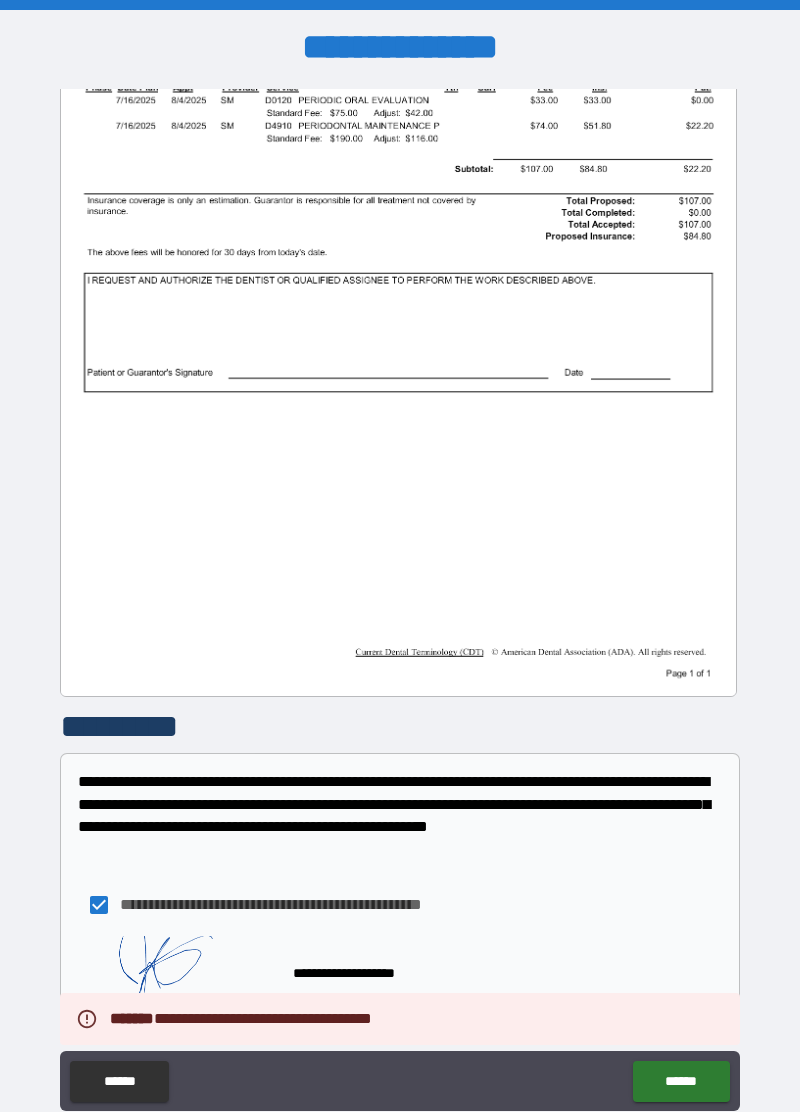 scroll, scrollTop: 325, scrollLeft: 0, axis: vertical 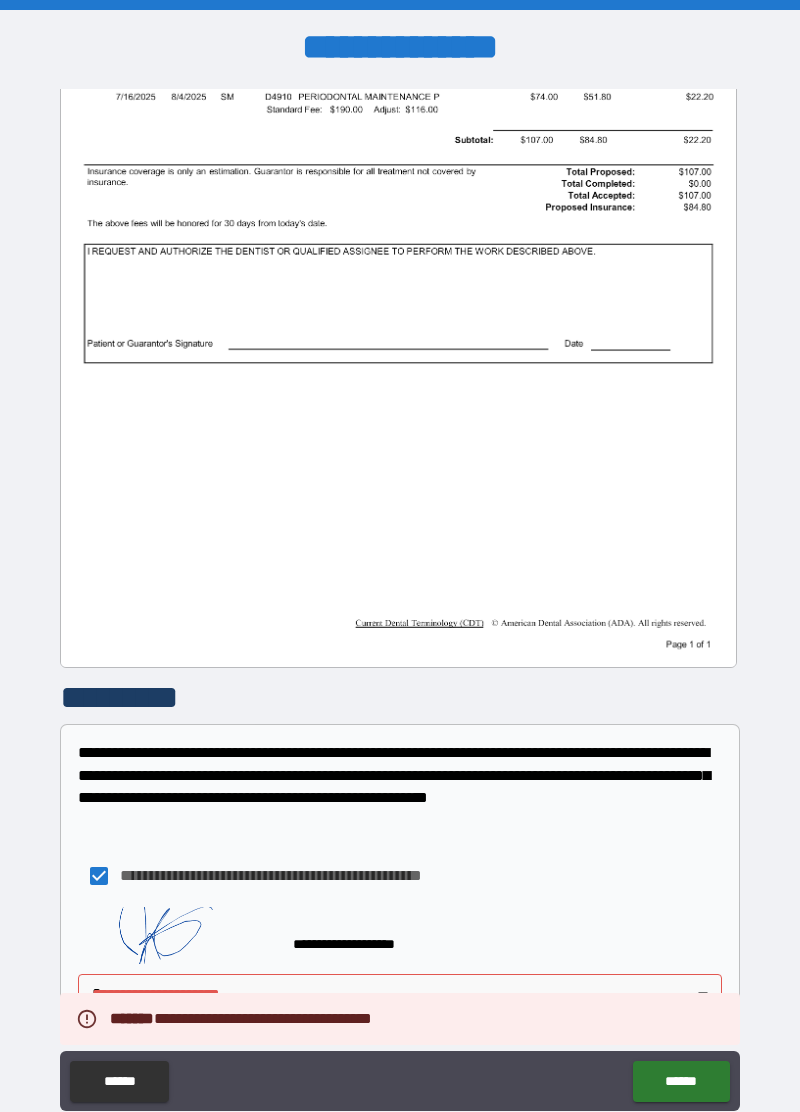 click on "**********" at bounding box center [400, 604] 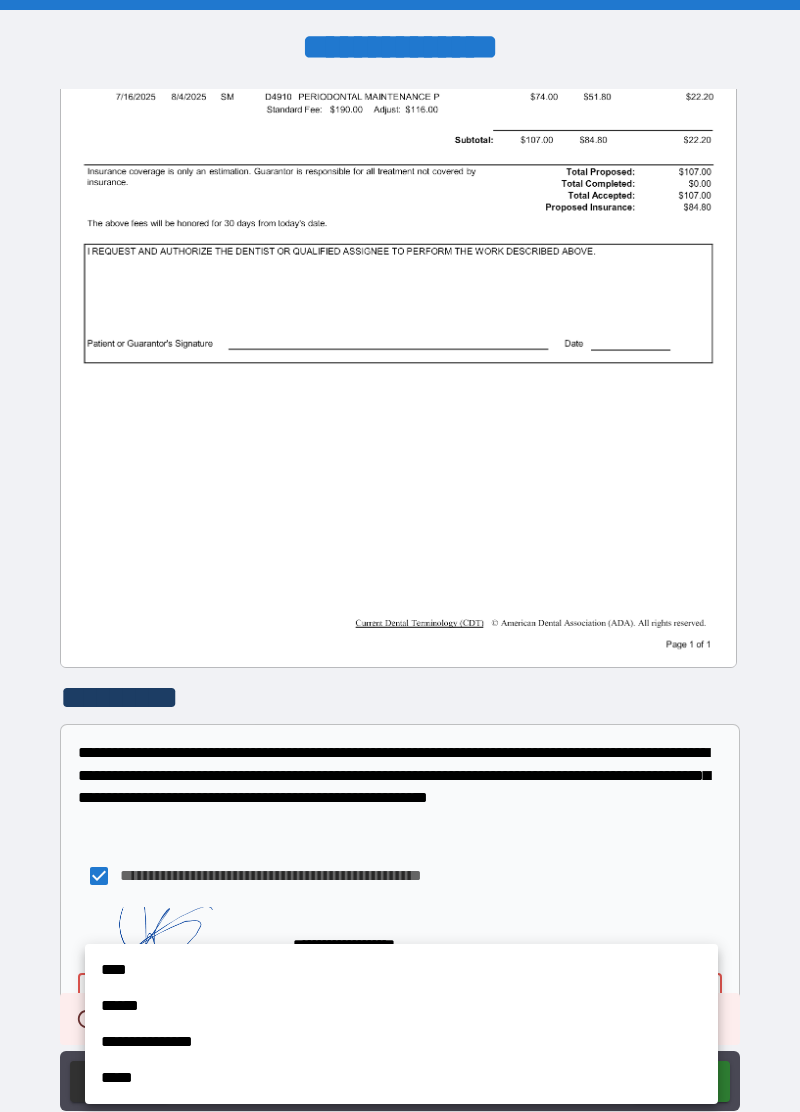 click on "****" at bounding box center [401, 970] 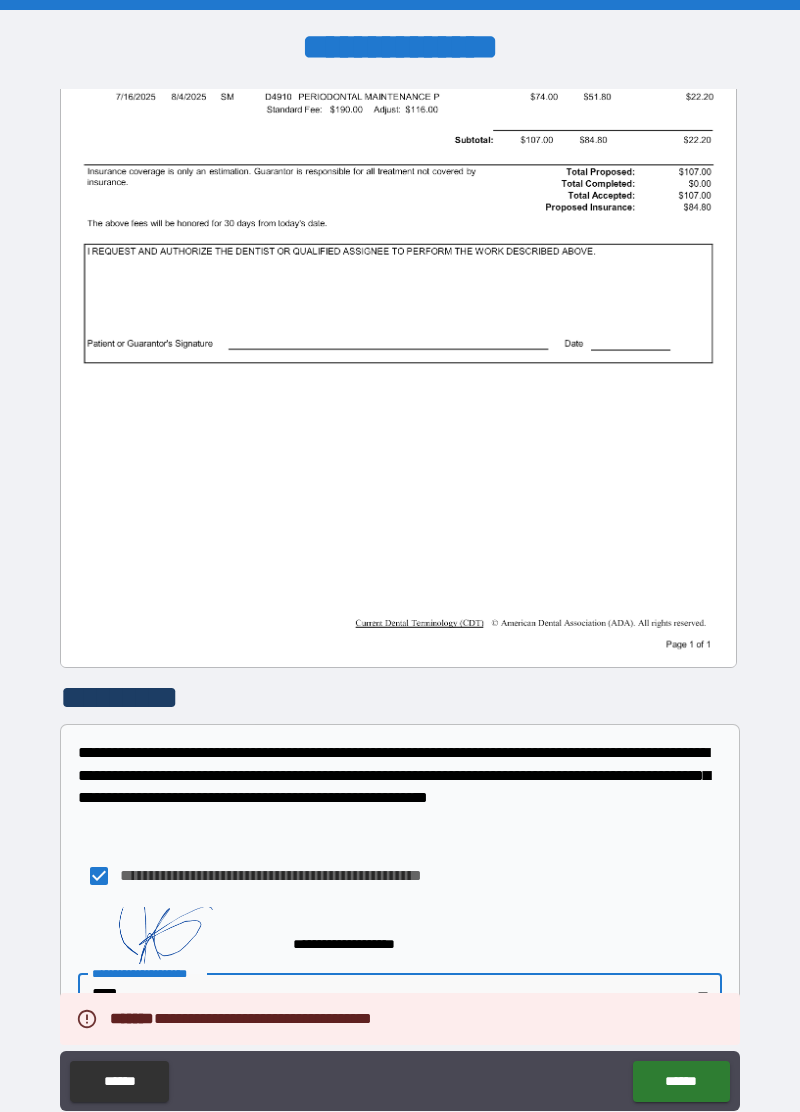 click on "******" at bounding box center [681, 1081] 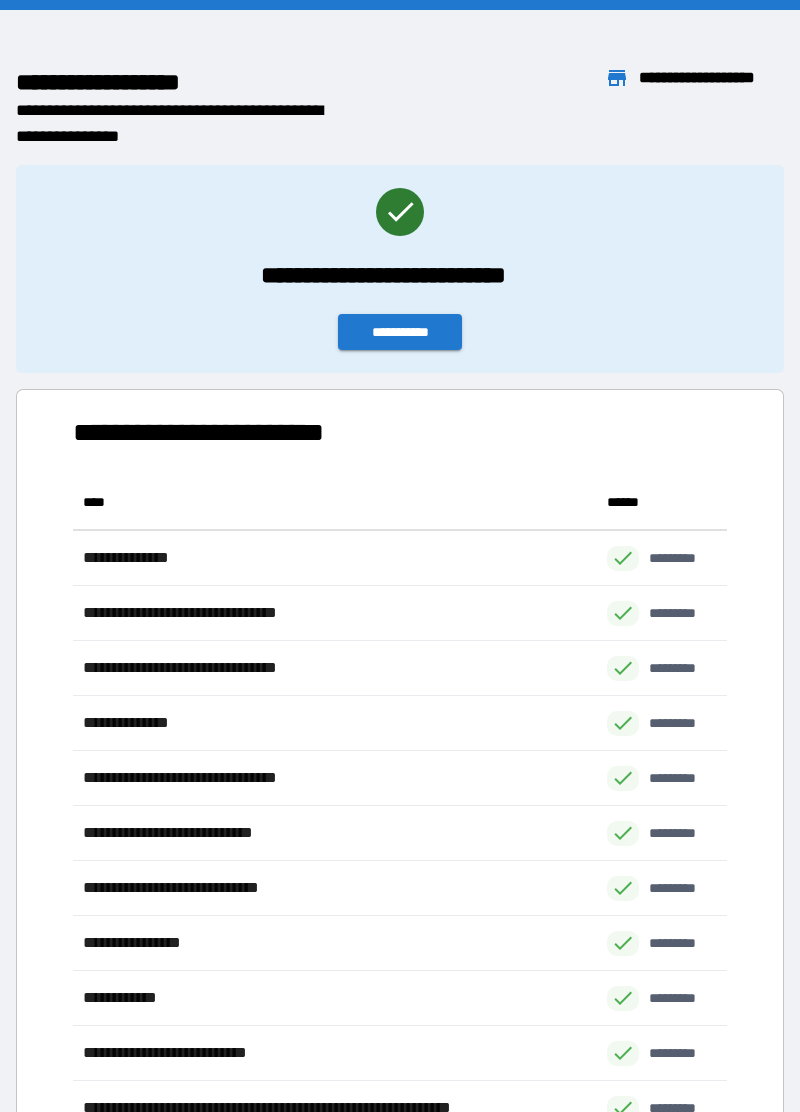 scroll, scrollTop: 1, scrollLeft: 1, axis: both 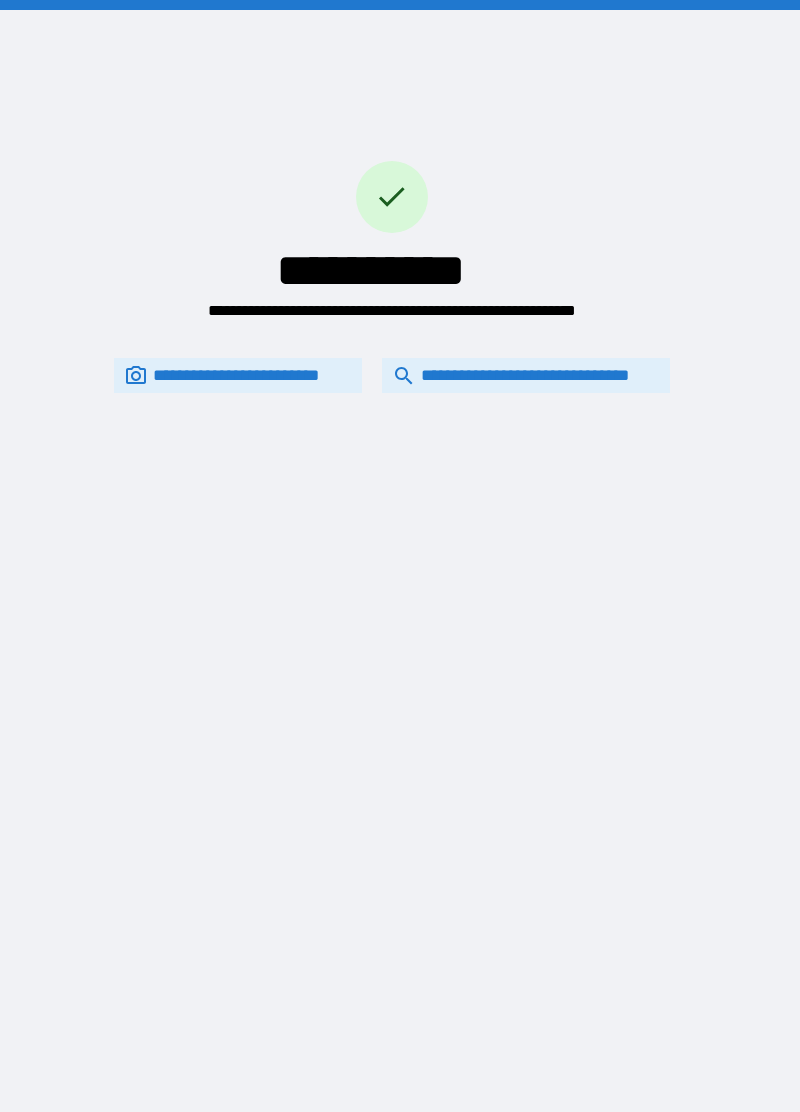 click on "**********" at bounding box center (526, 376) 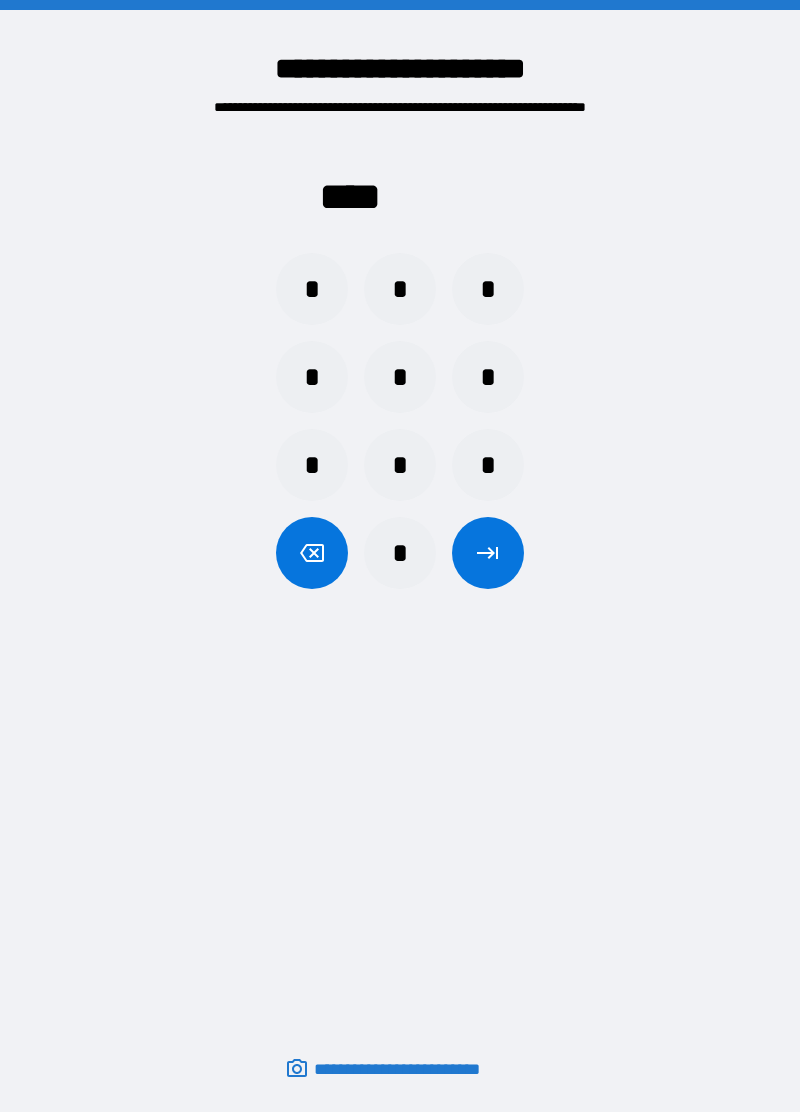 click on "*" at bounding box center (312, 289) 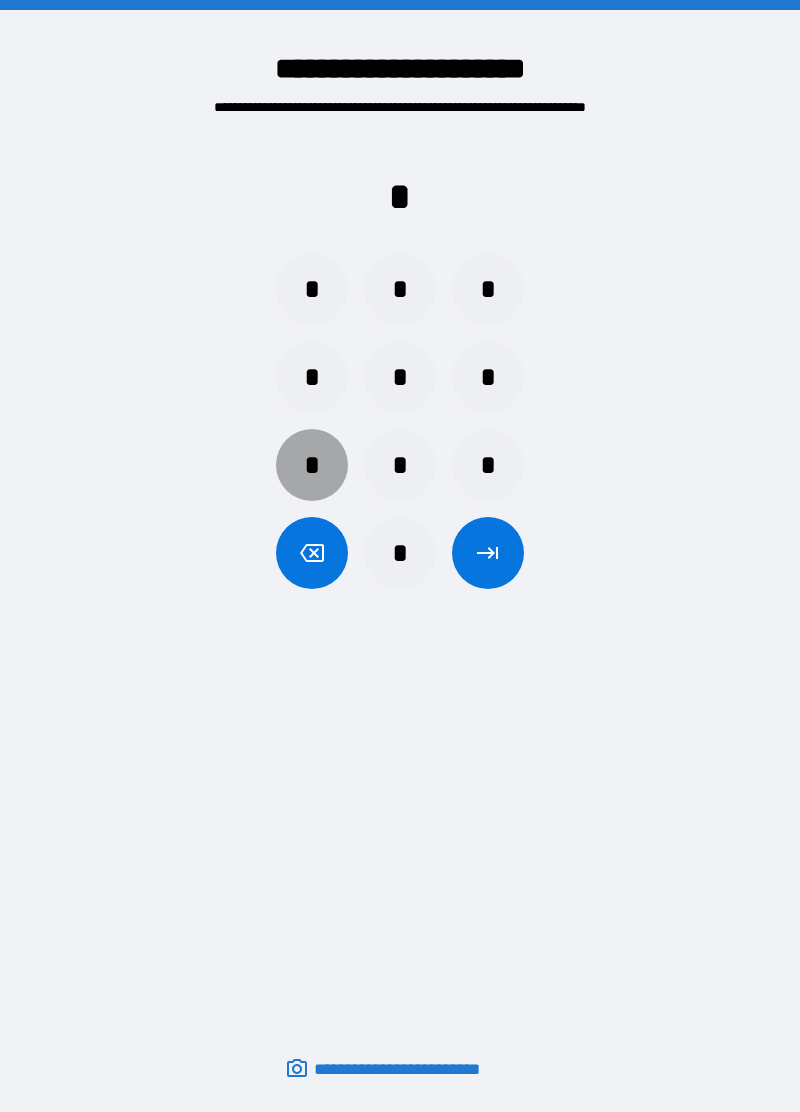 click on "*" at bounding box center (312, 465) 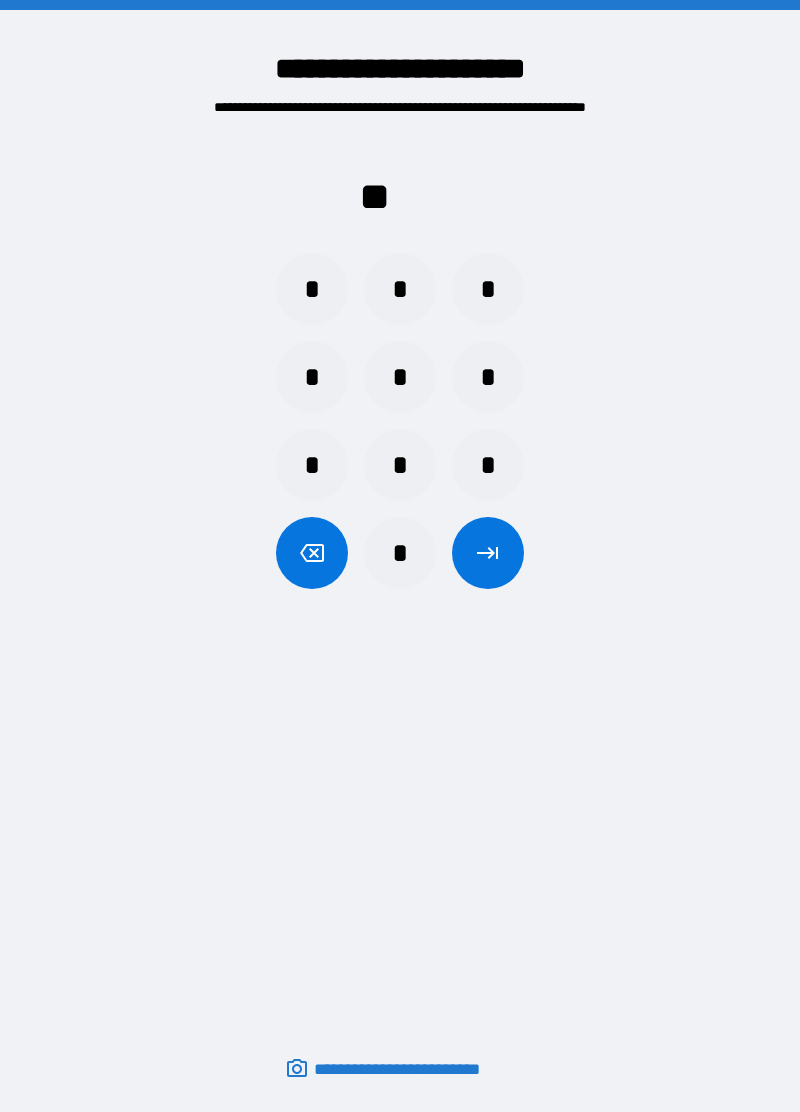 click on "*" at bounding box center (312, 377) 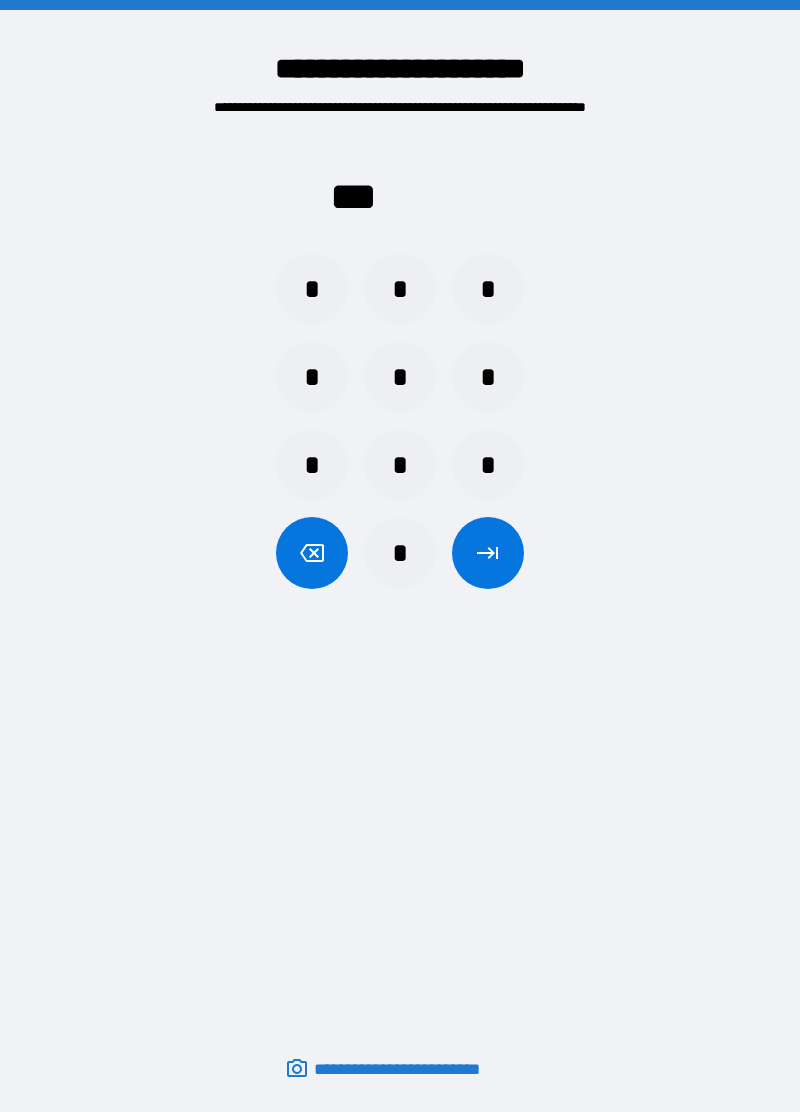 click on "*" at bounding box center (488, 289) 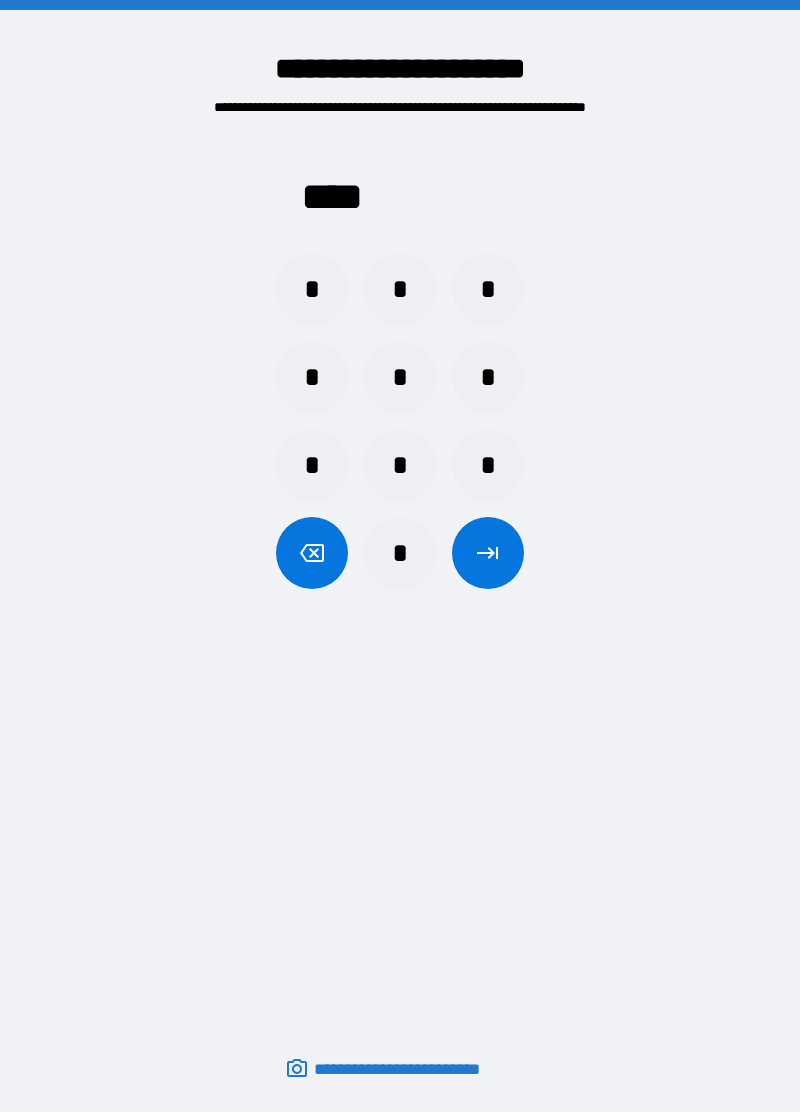 click 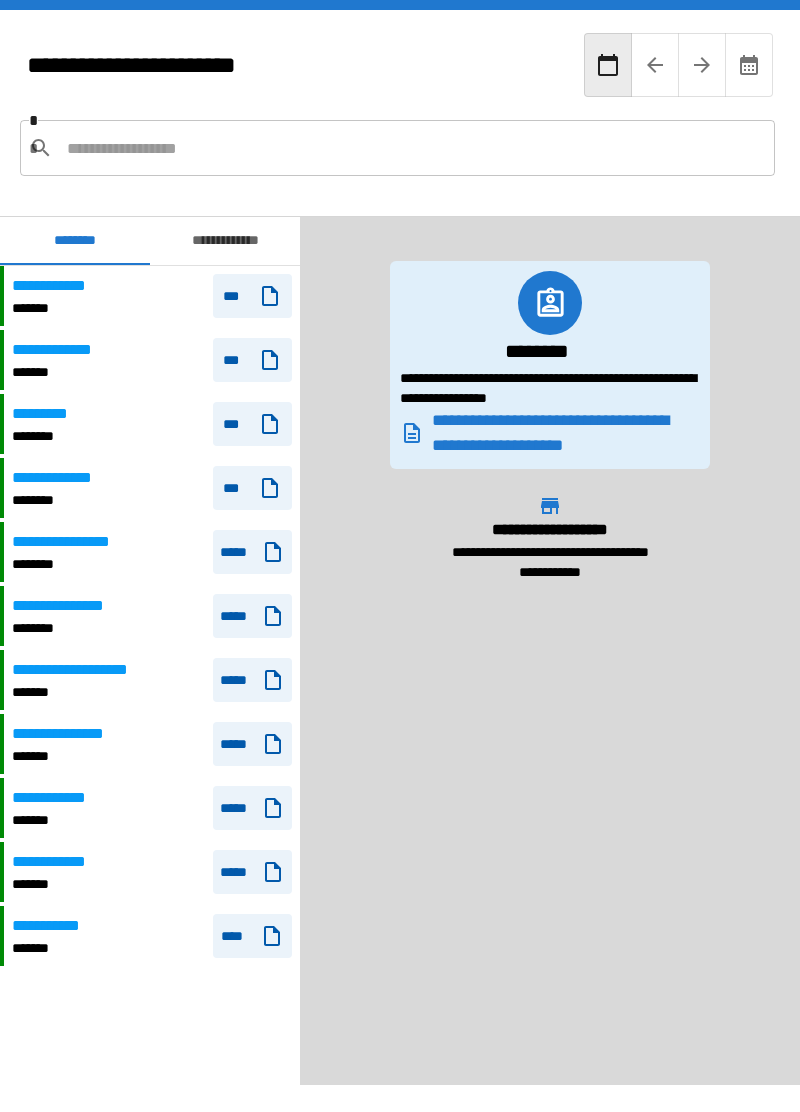 click on "*******" at bounding box center [75, 756] 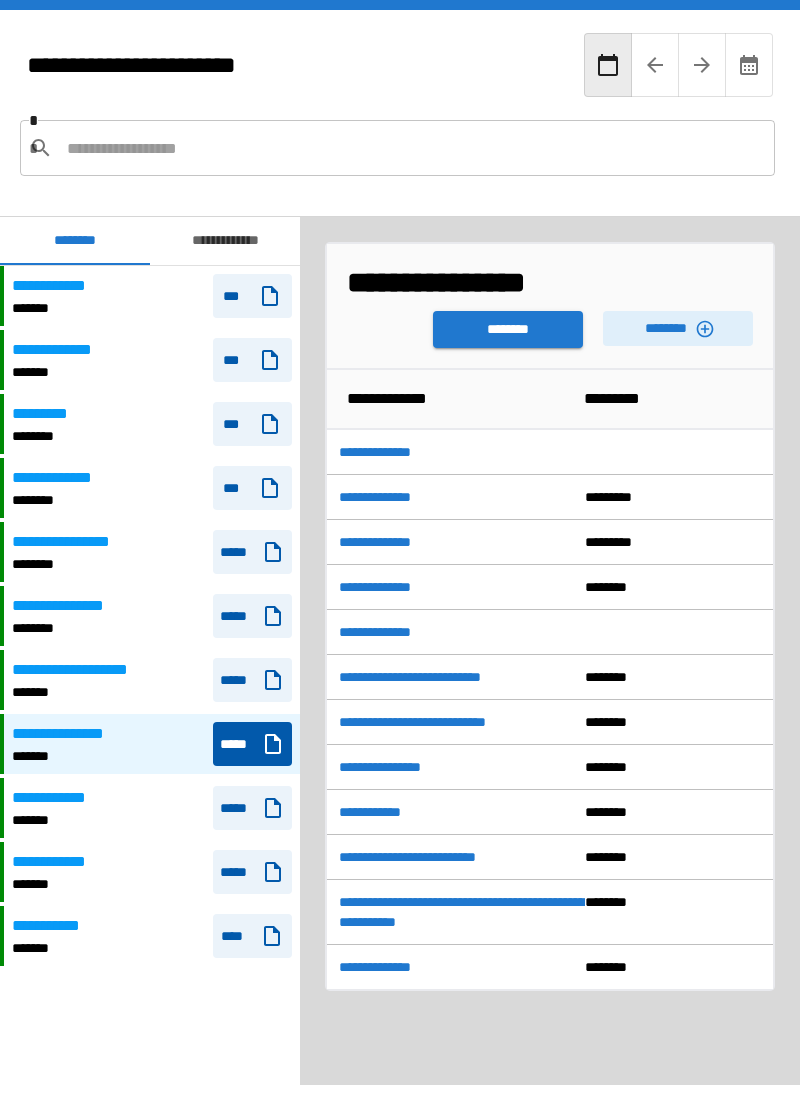 click on "********" at bounding box center (508, 329) 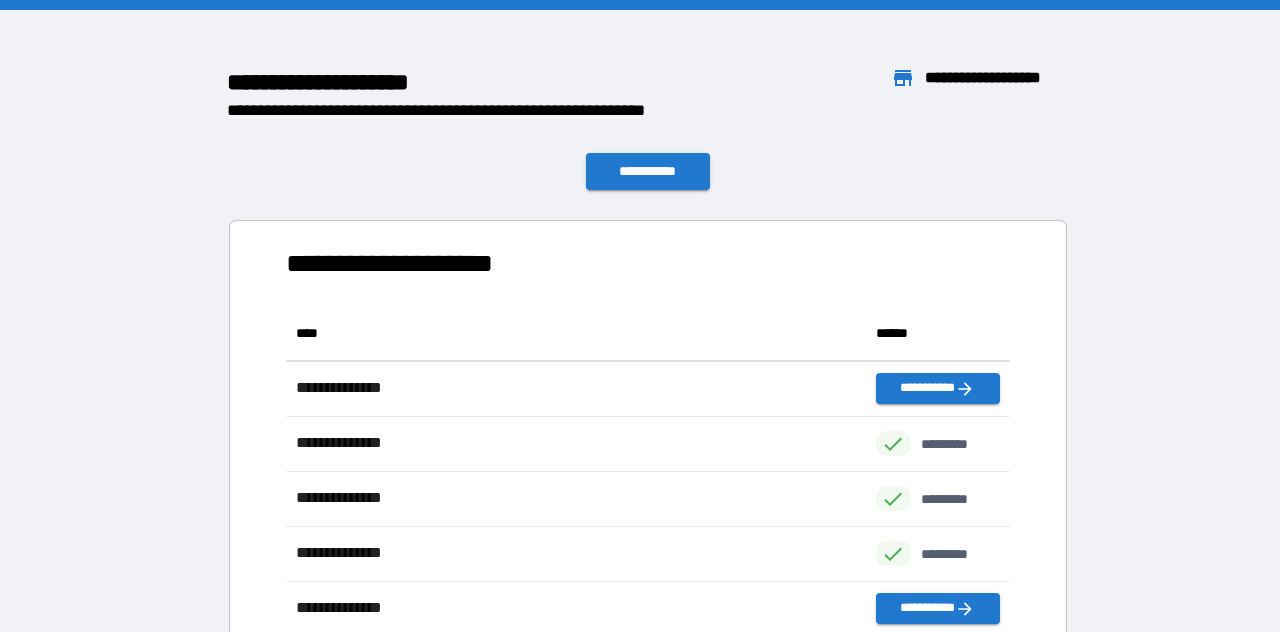 scroll, scrollTop: 1, scrollLeft: 1, axis: both 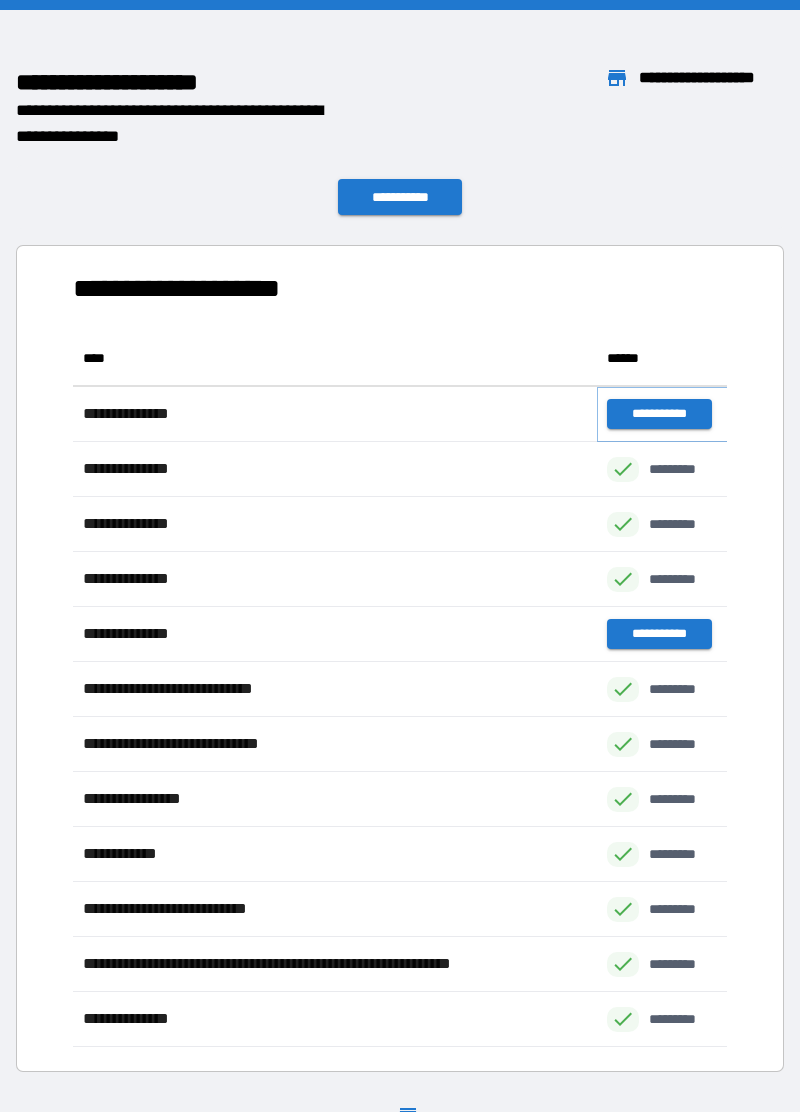 click on "**********" at bounding box center [659, 414] 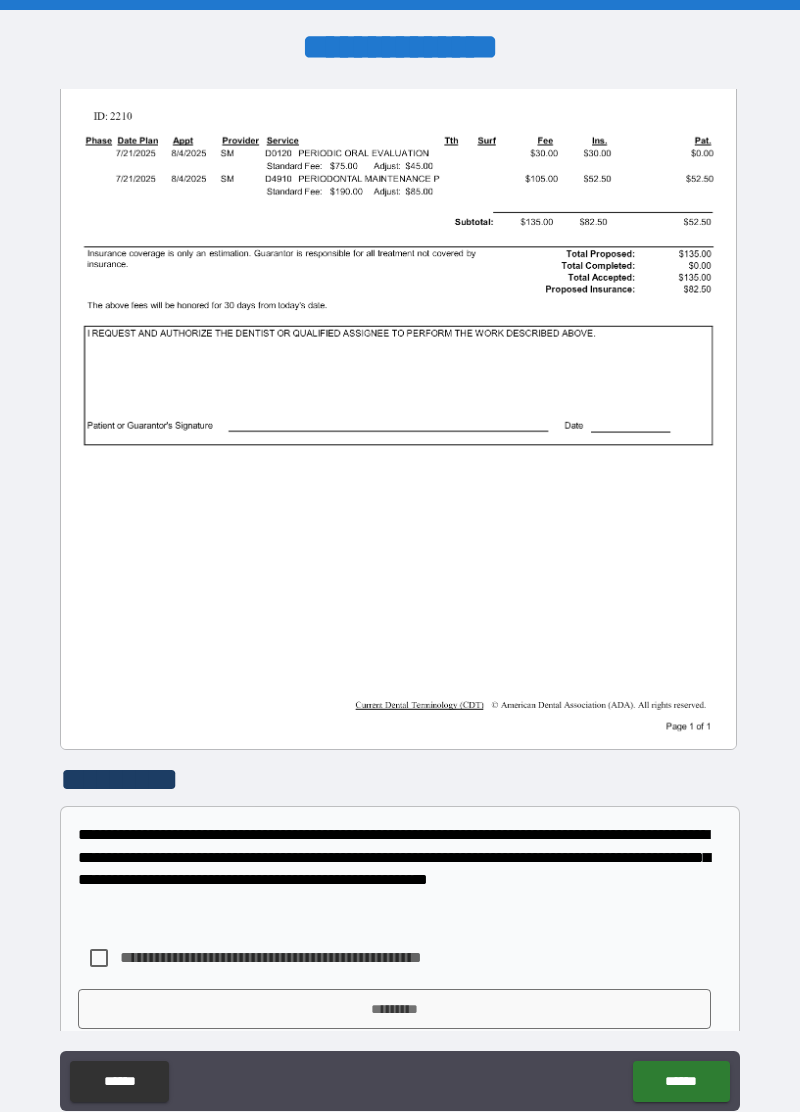 scroll, scrollTop: 242, scrollLeft: 0, axis: vertical 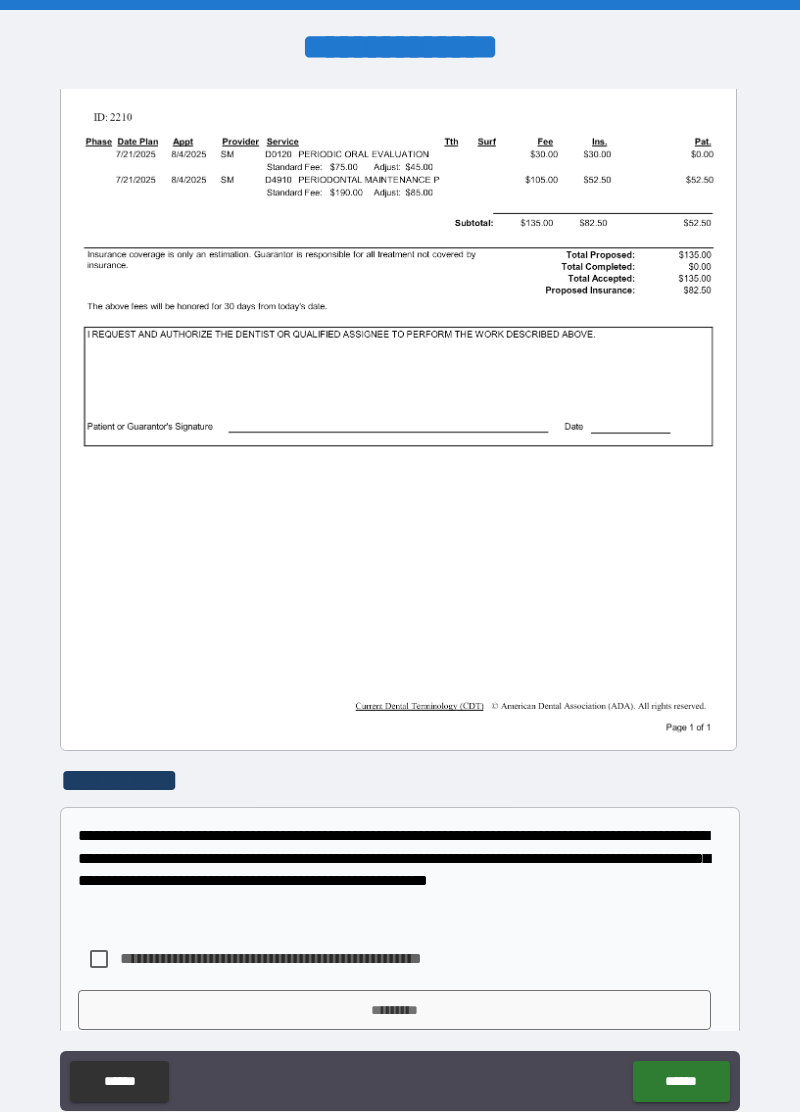 click at bounding box center (398, 314) 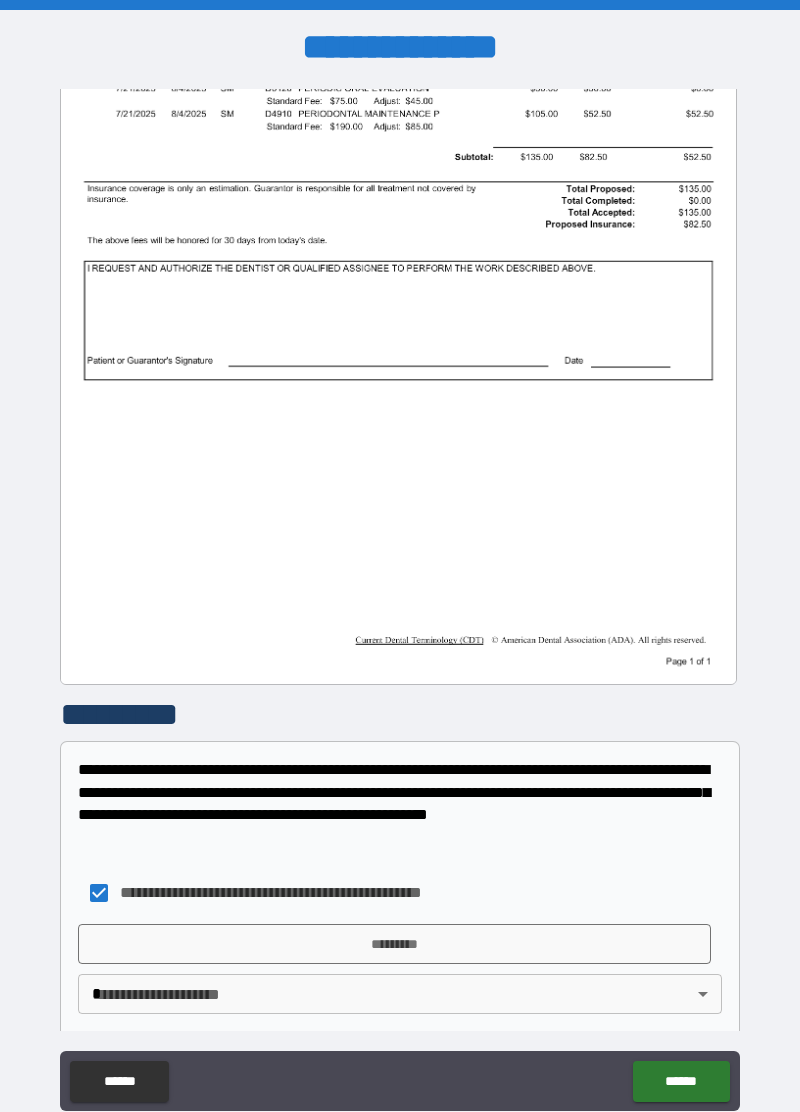 click on "*********" at bounding box center [394, 944] 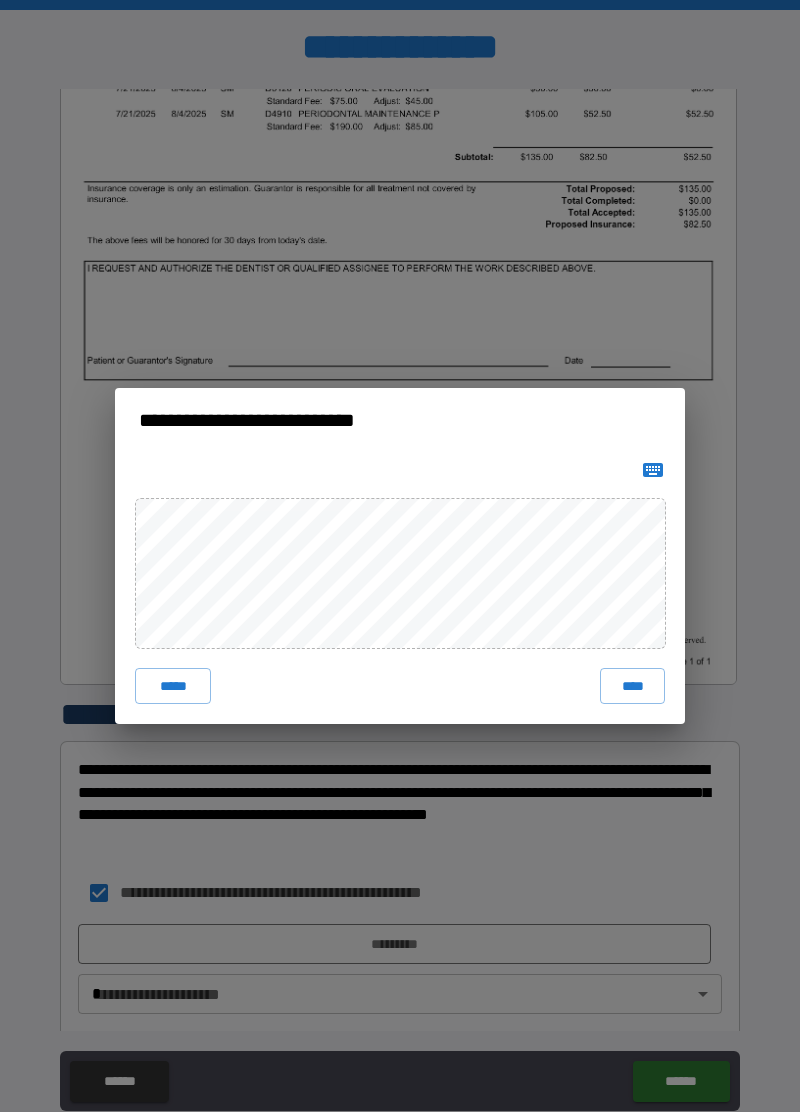 click on "****" at bounding box center (632, 686) 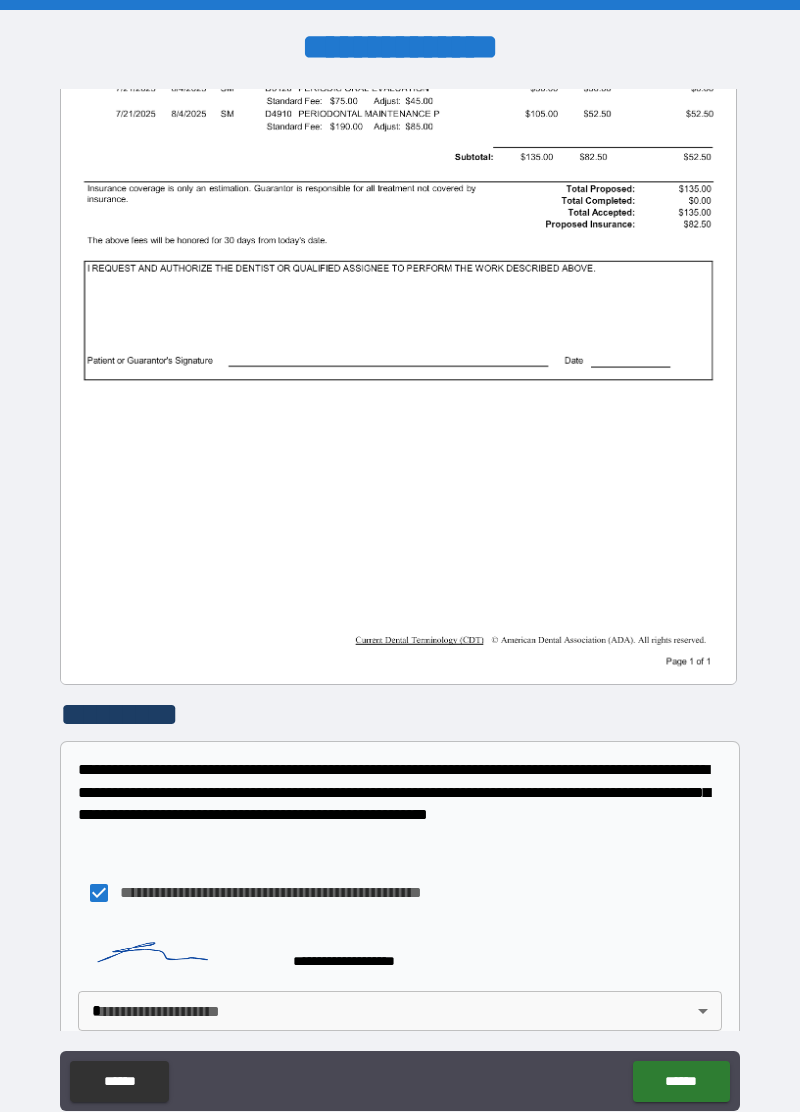 click on "**********" at bounding box center (400, 604) 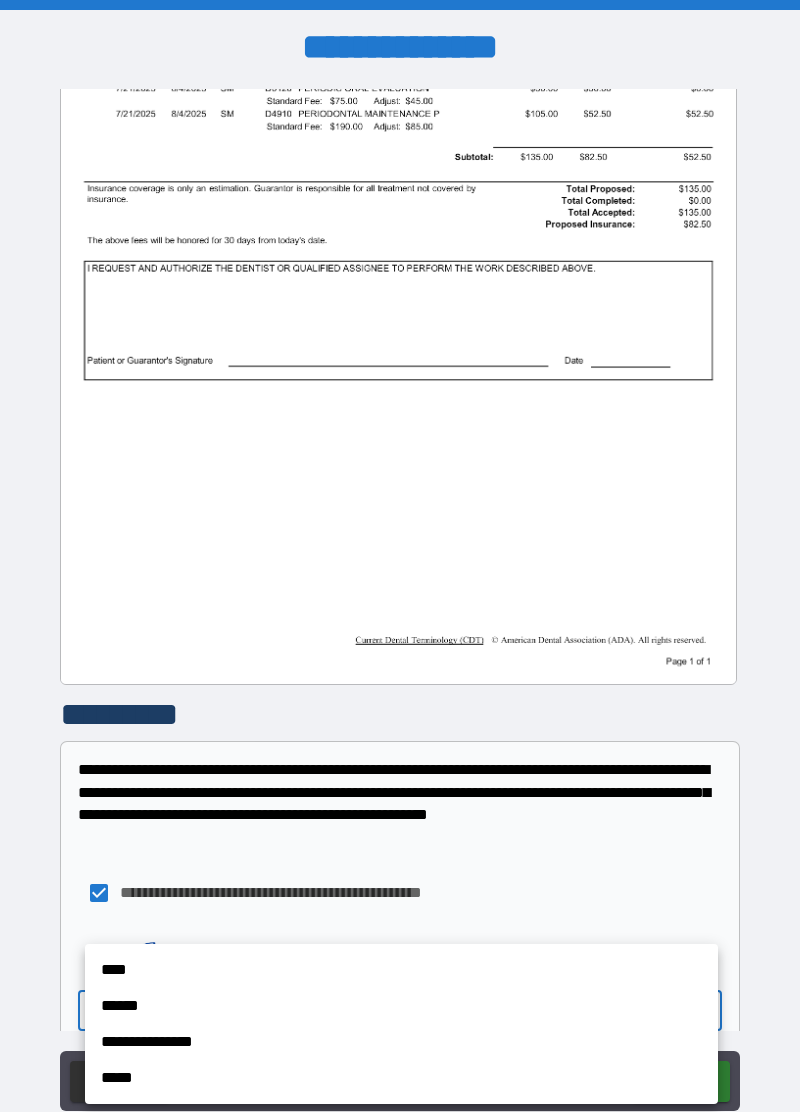 click on "****" at bounding box center (401, 970) 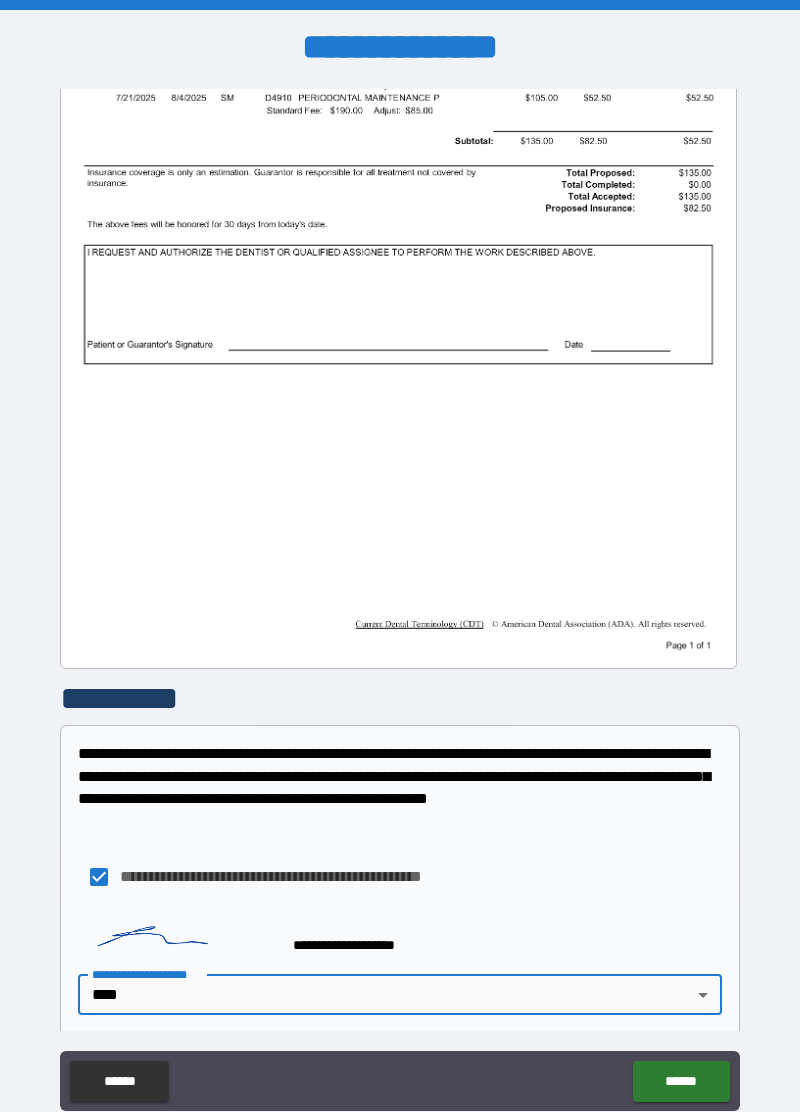 scroll, scrollTop: 325, scrollLeft: 0, axis: vertical 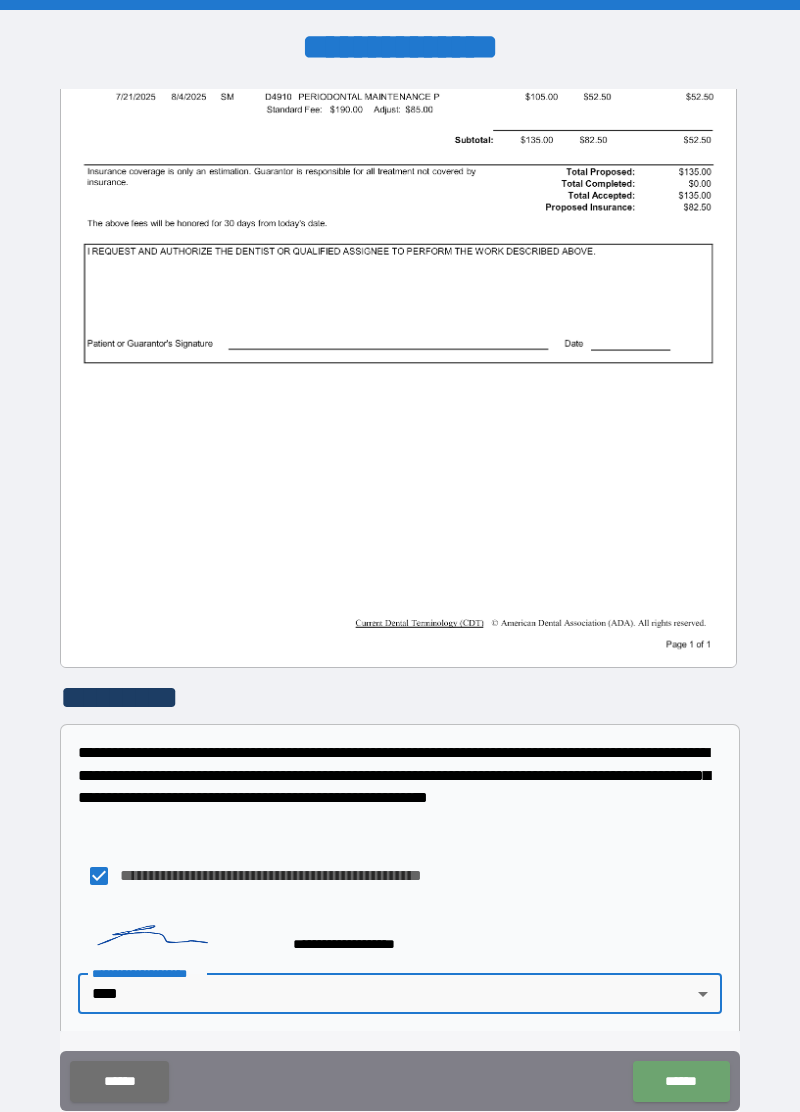 click on "******" at bounding box center [681, 1081] 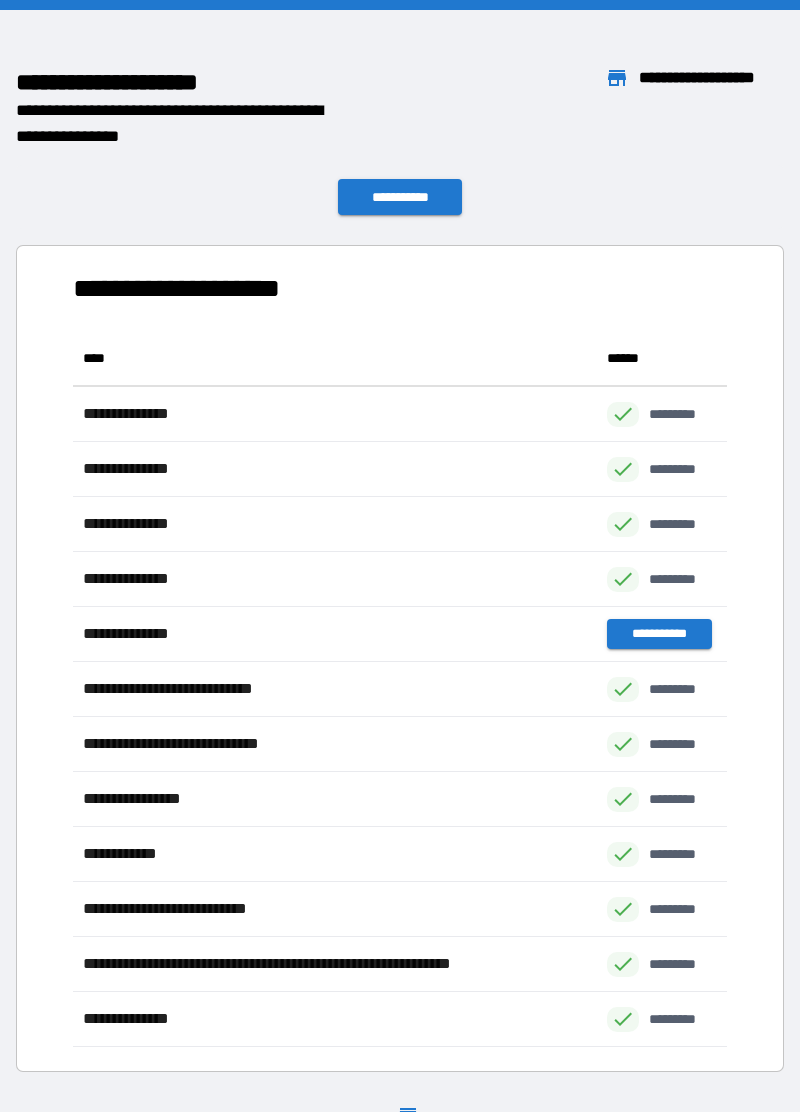 scroll, scrollTop: 1, scrollLeft: 1, axis: both 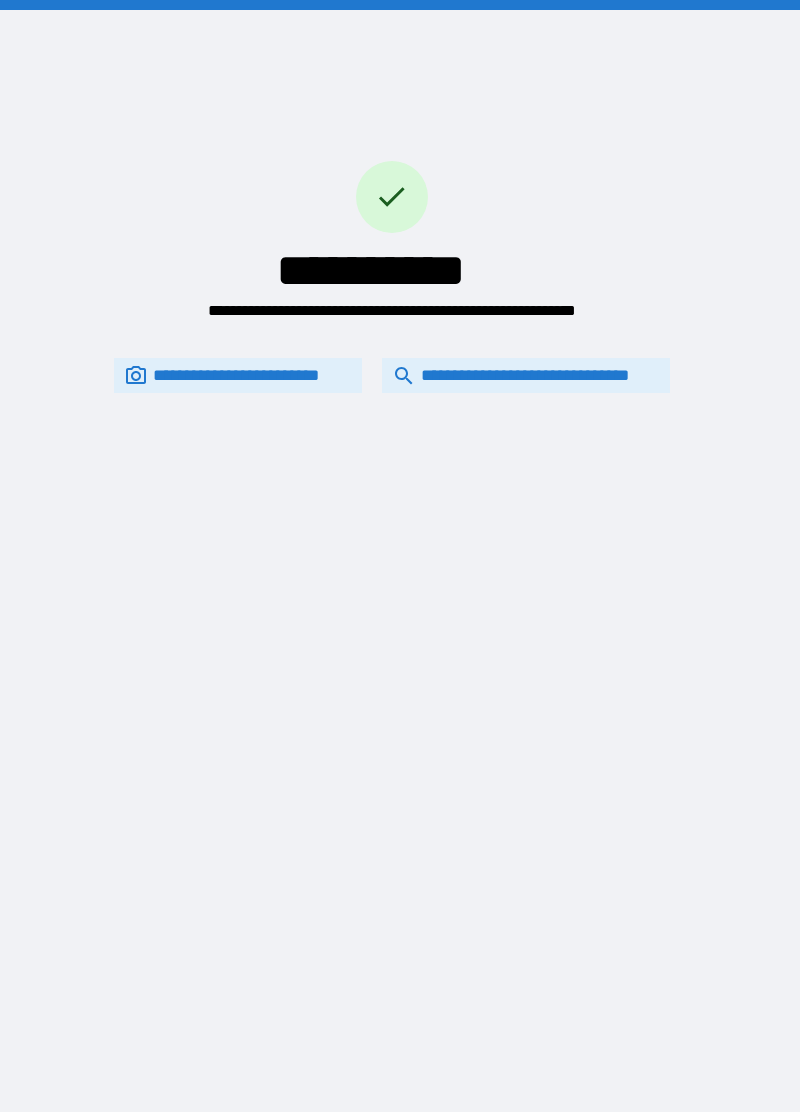 click on "**********" at bounding box center (526, 376) 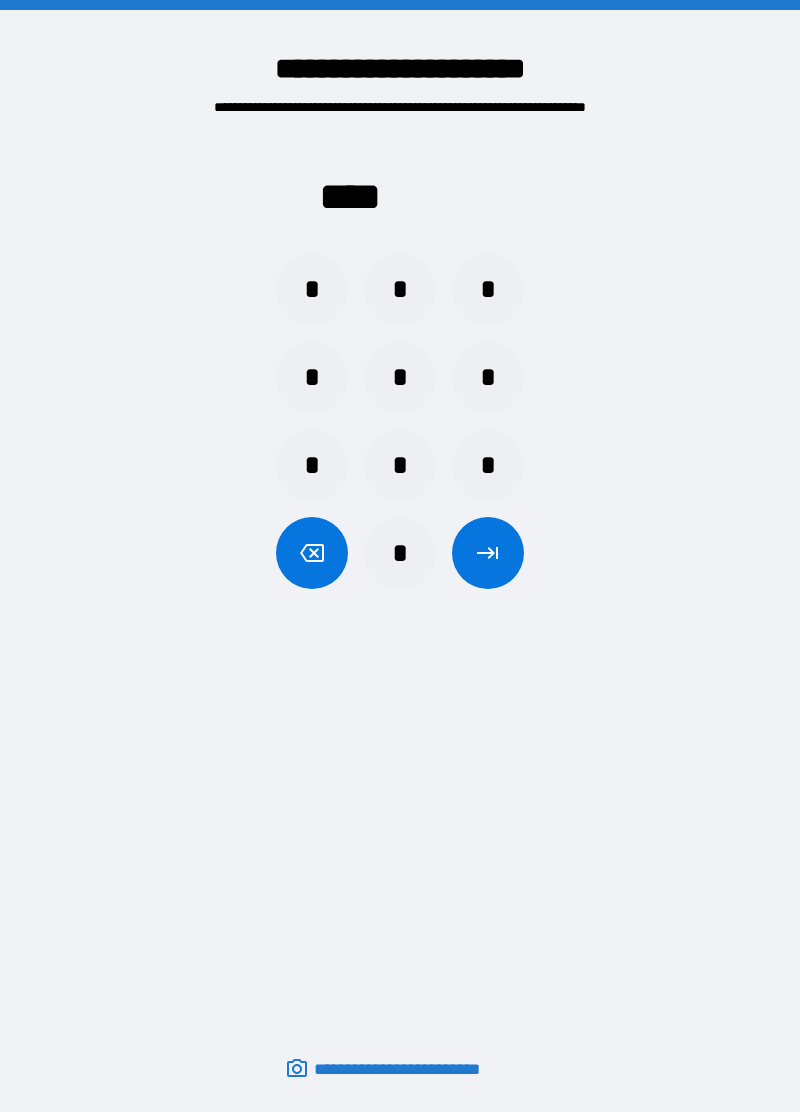 click on "*" at bounding box center [312, 289] 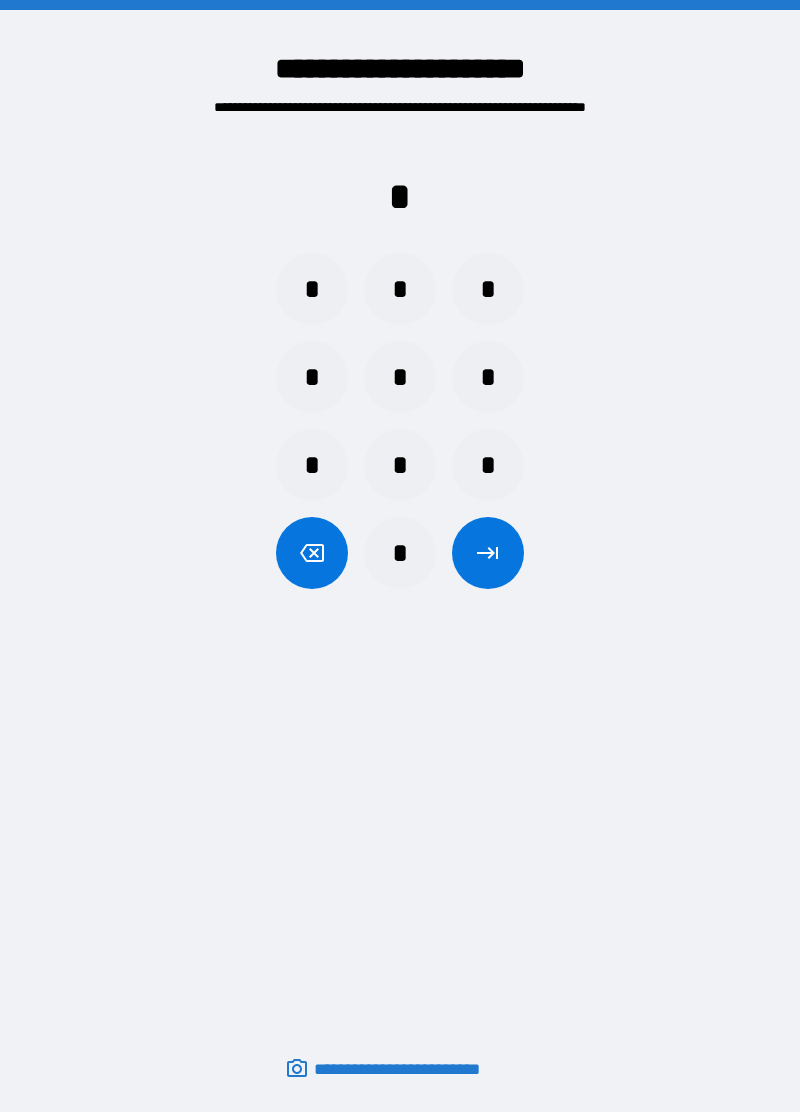 click on "*" at bounding box center [312, 465] 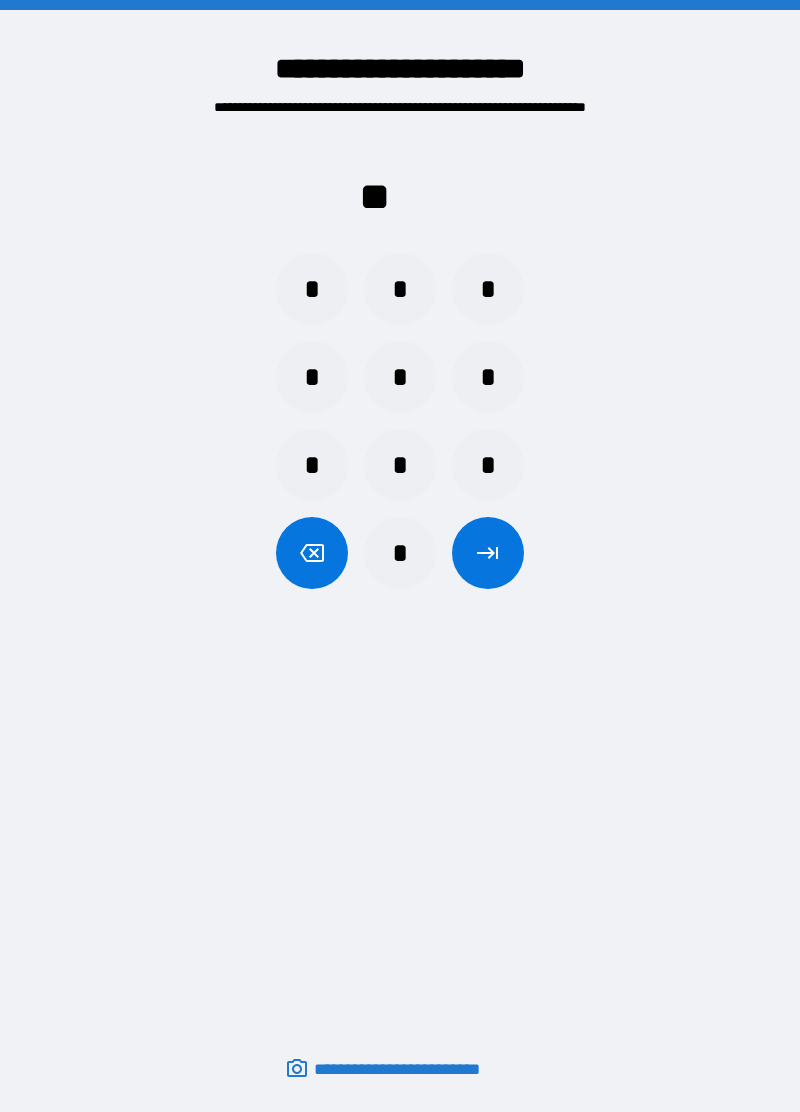 click on "*" at bounding box center [312, 377] 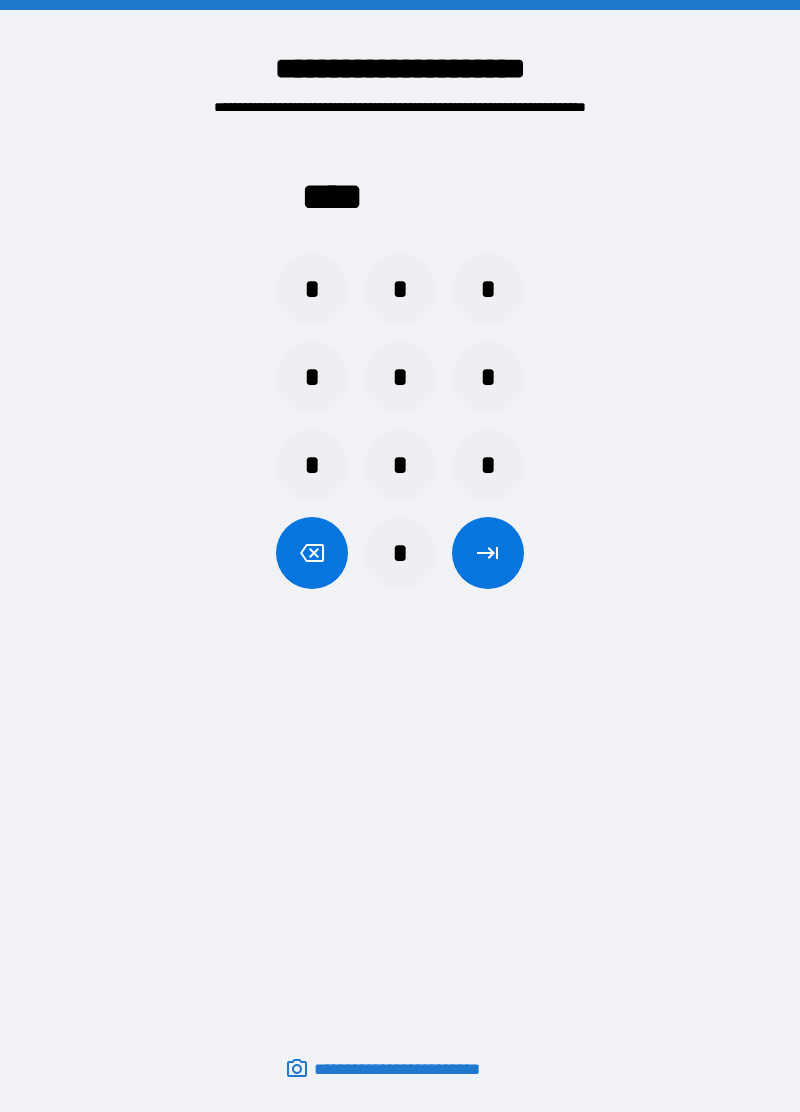 click 